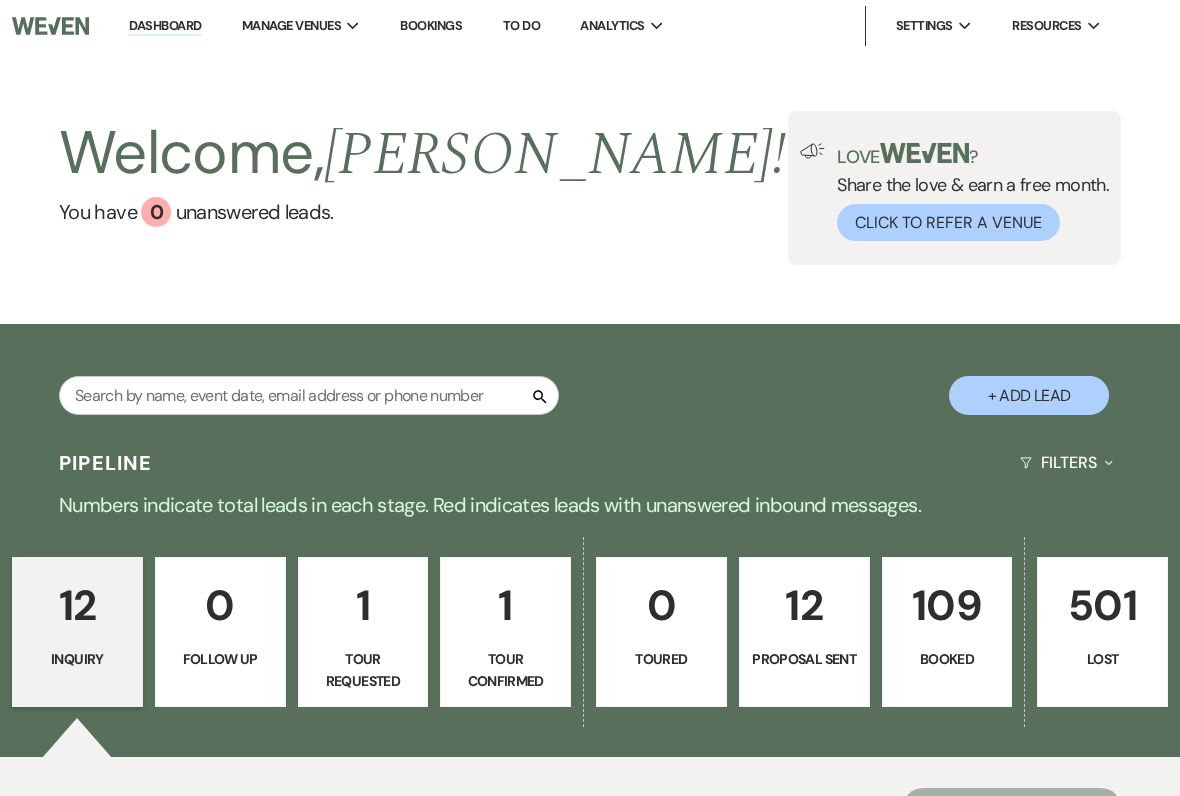 scroll, scrollTop: 0, scrollLeft: 0, axis: both 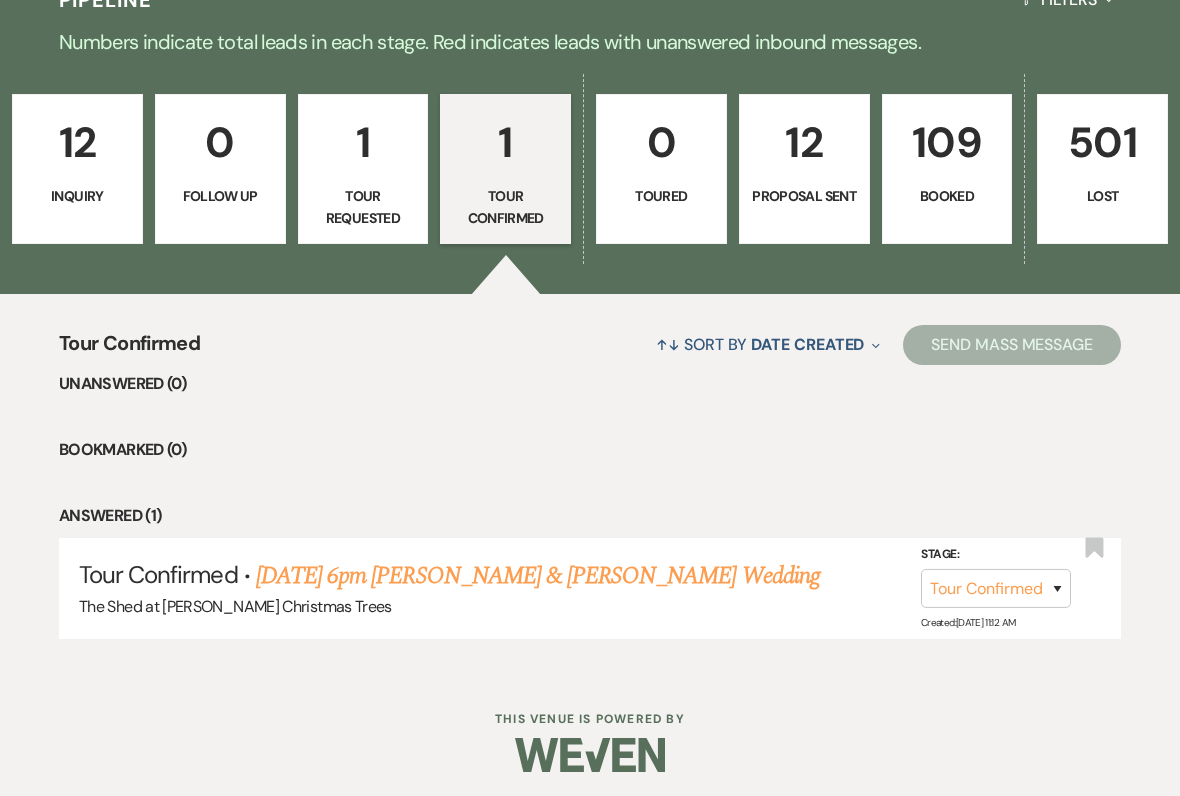 click on "[DATE] 6pm  [PERSON_NAME] & [PERSON_NAME] Wedding" at bounding box center (538, 576) 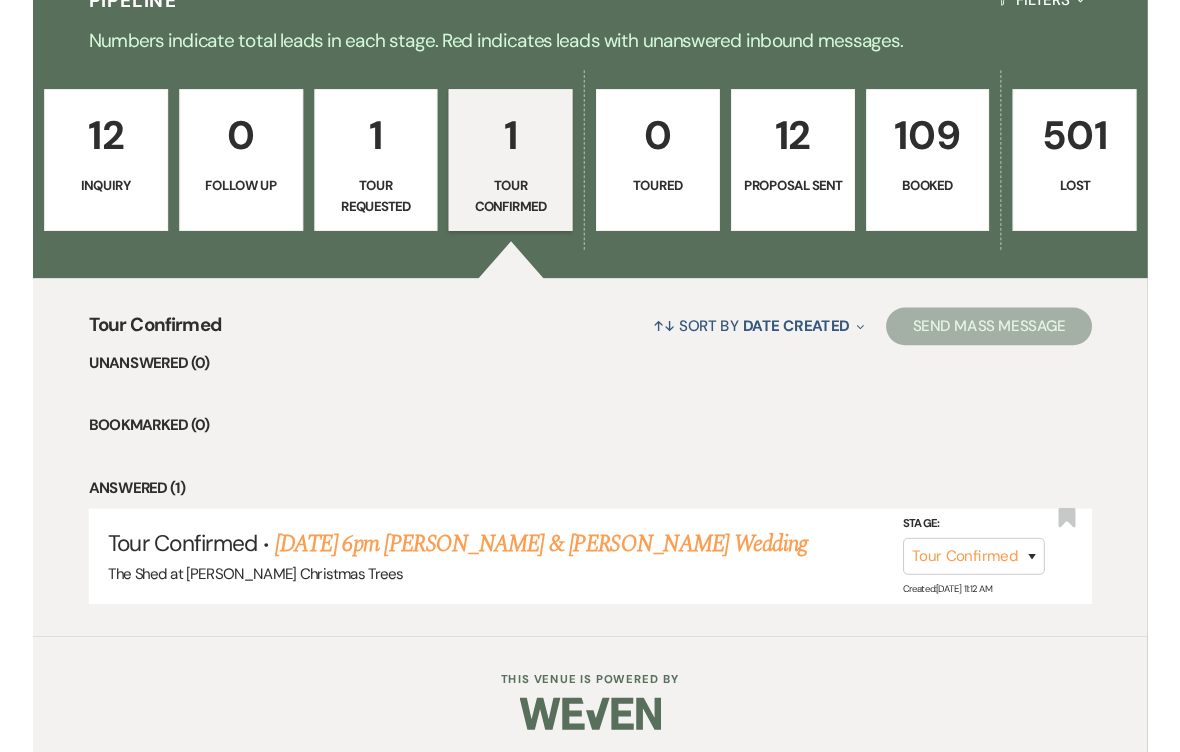 scroll, scrollTop: 0, scrollLeft: 0, axis: both 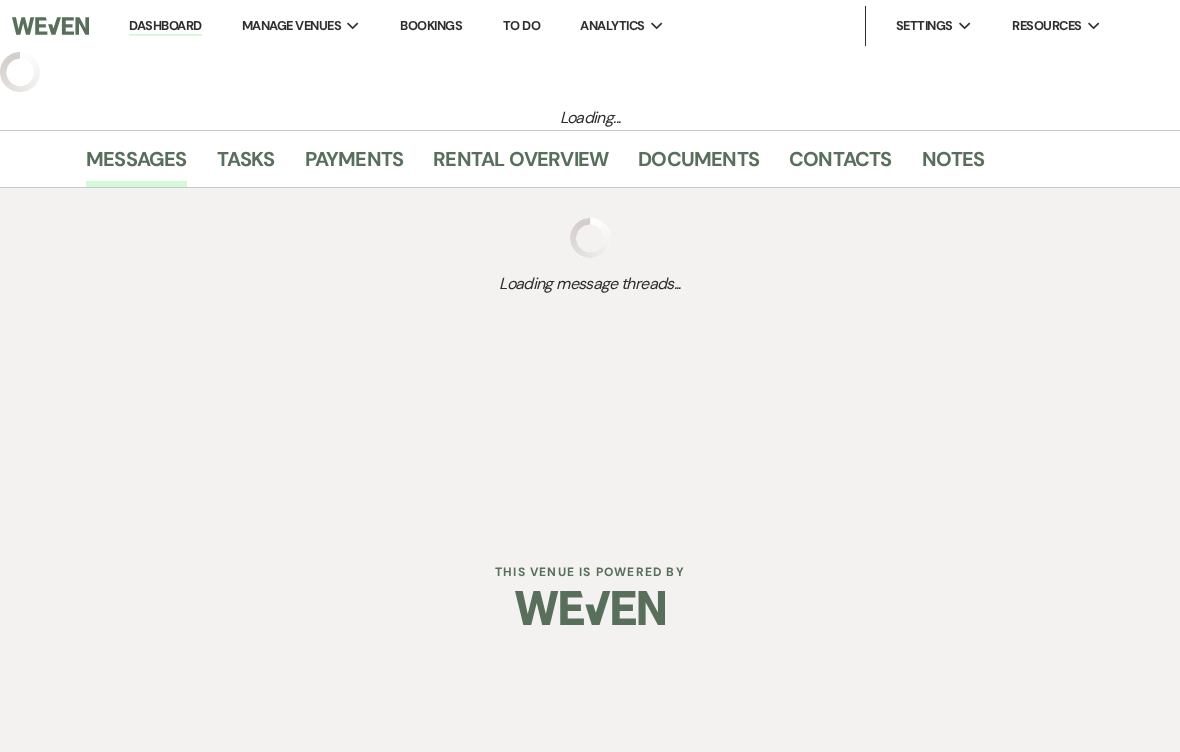 select on "4" 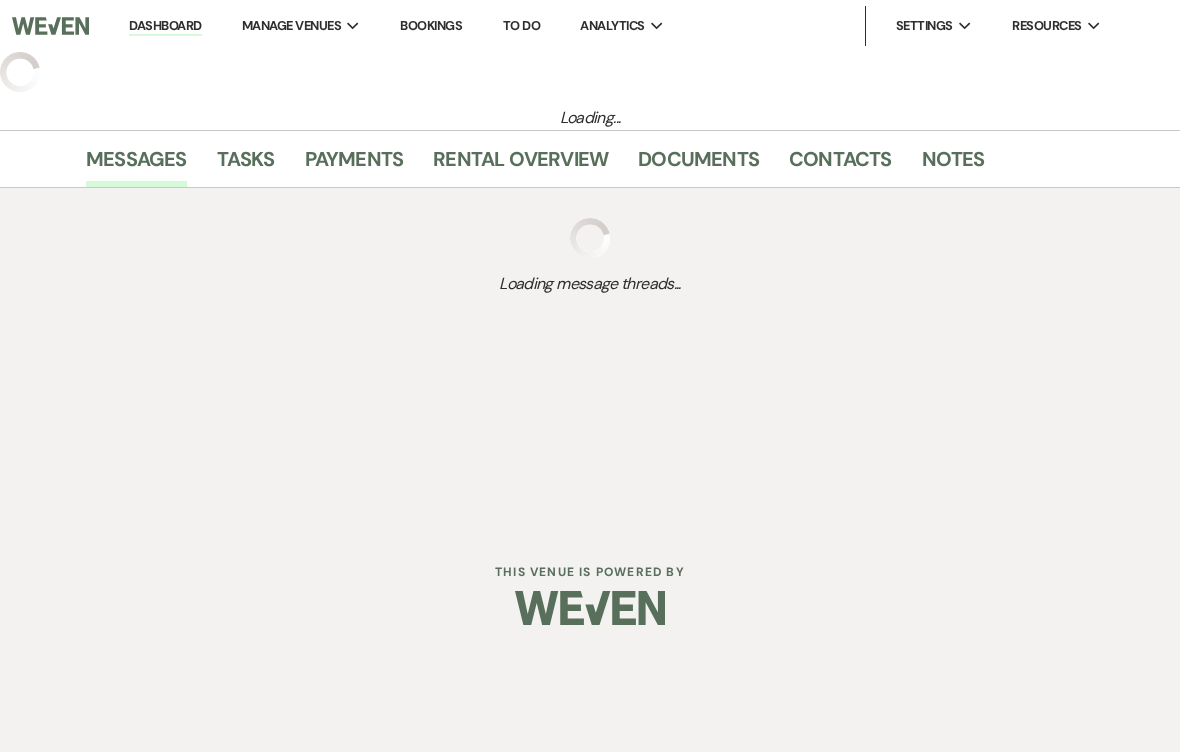 select on "5" 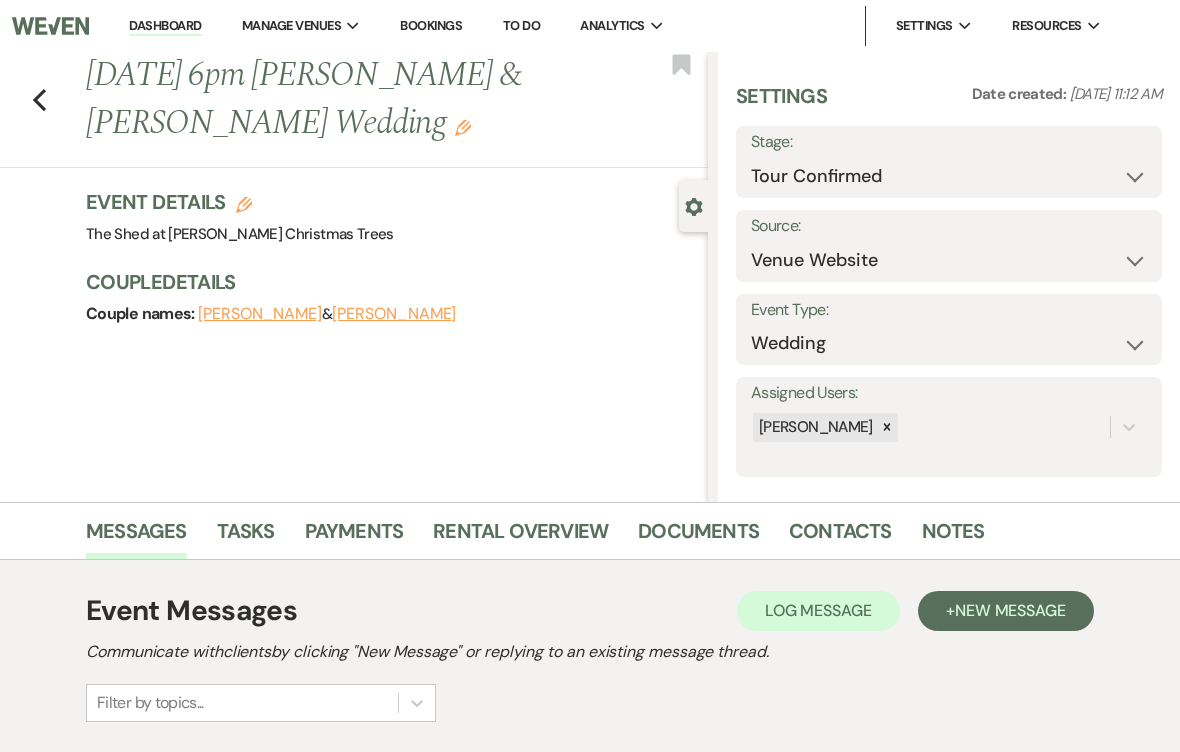 scroll, scrollTop: 0, scrollLeft: 0, axis: both 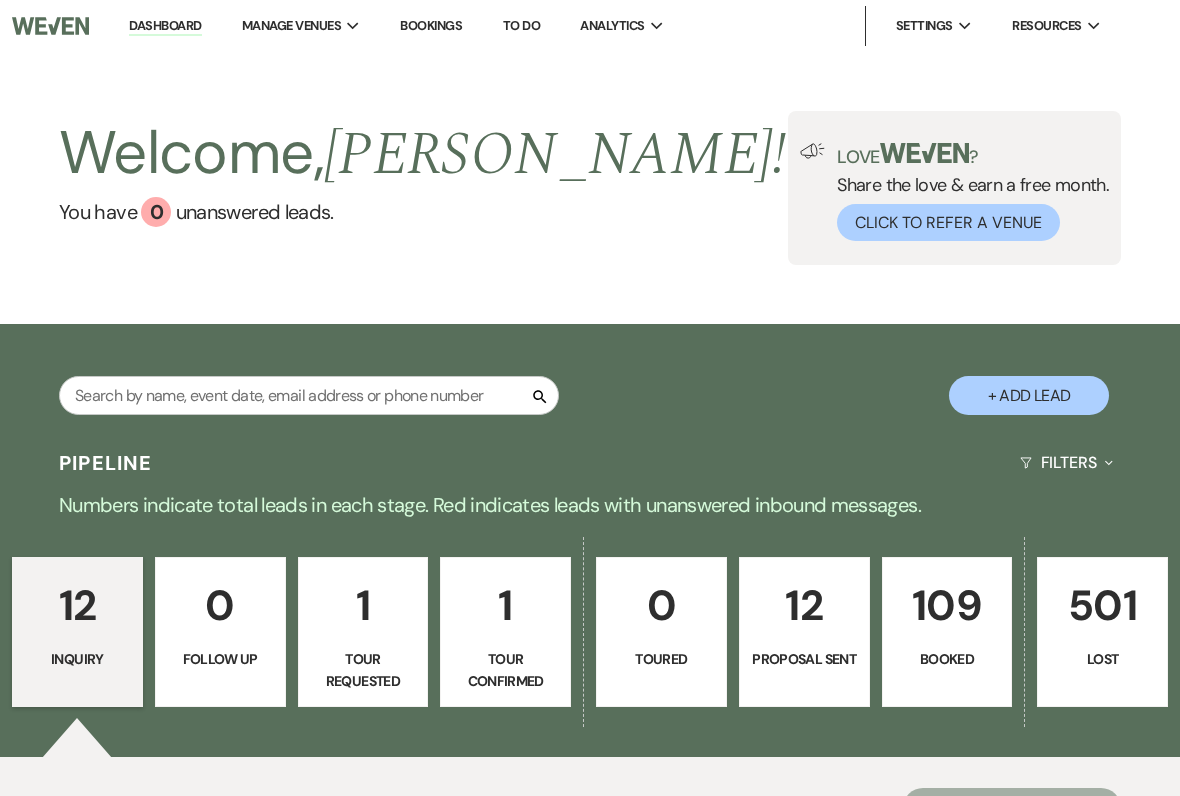click on "Tour Confirmed" at bounding box center [505, 670] 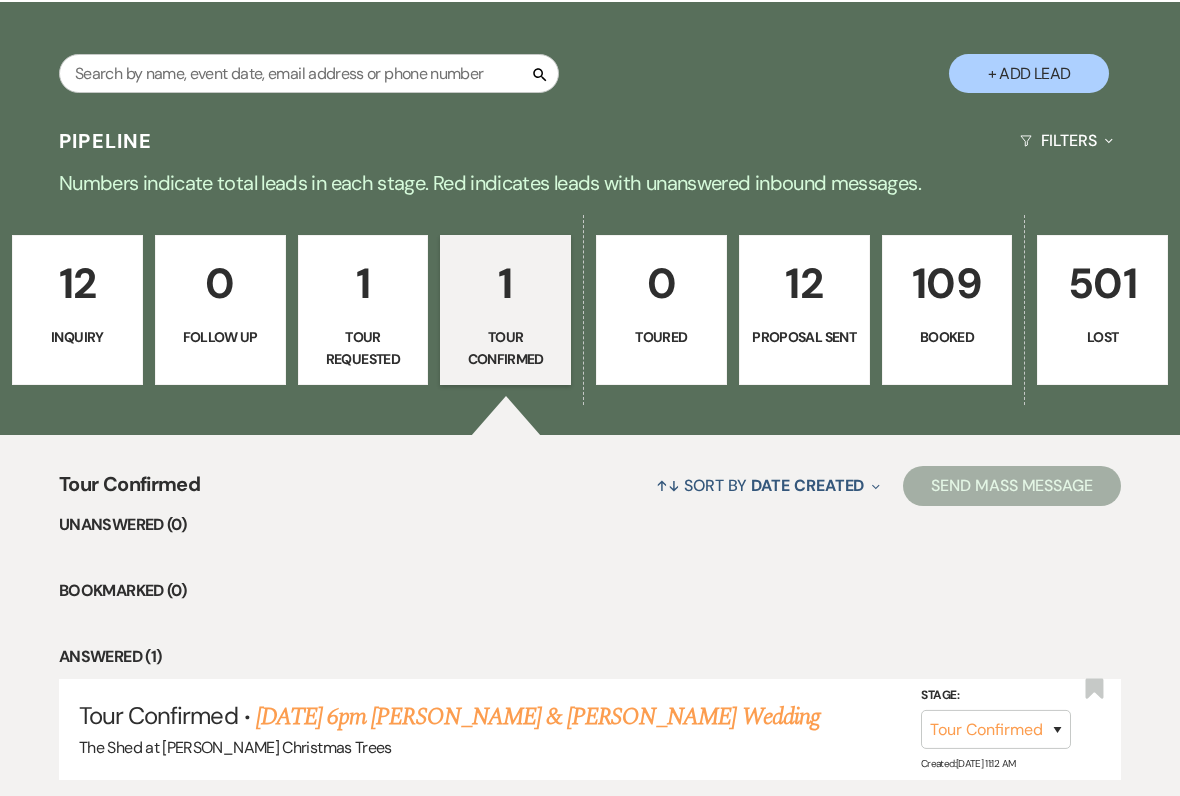 scroll, scrollTop: 463, scrollLeft: 0, axis: vertical 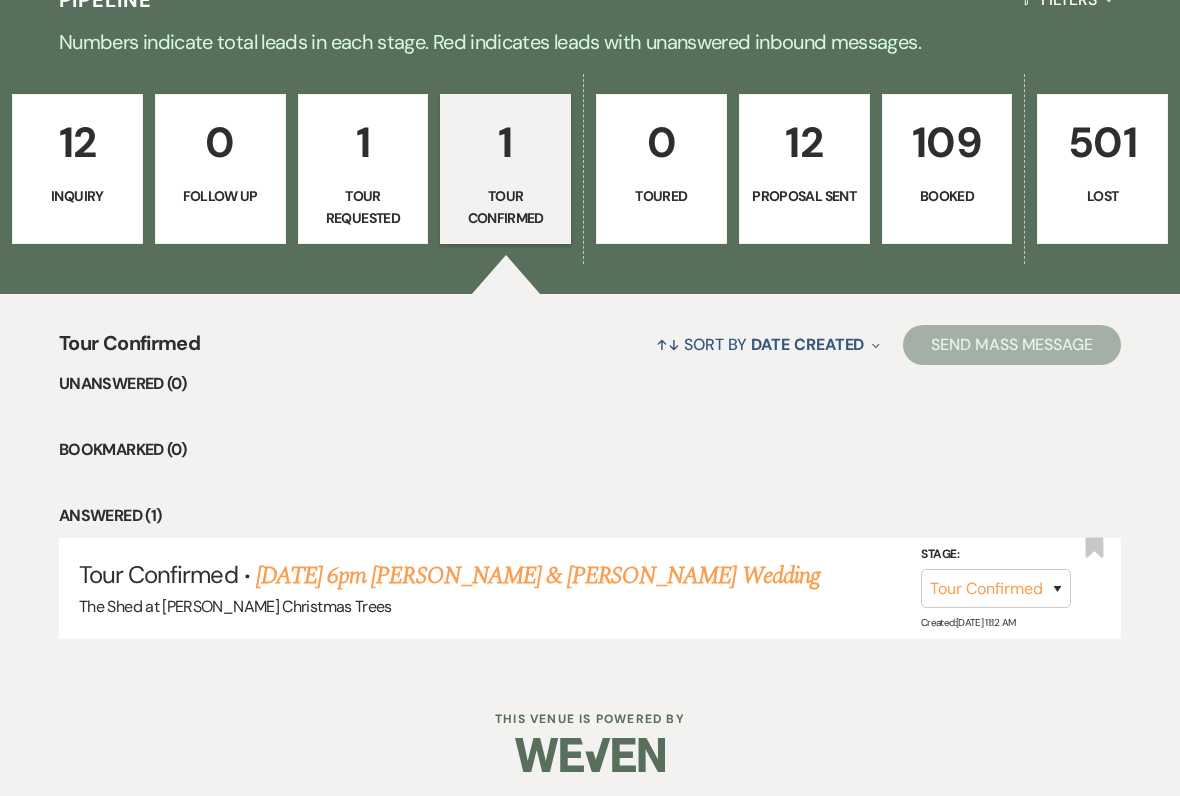 click on "[DATE] 6pm  [PERSON_NAME] & [PERSON_NAME] Wedding" at bounding box center (538, 576) 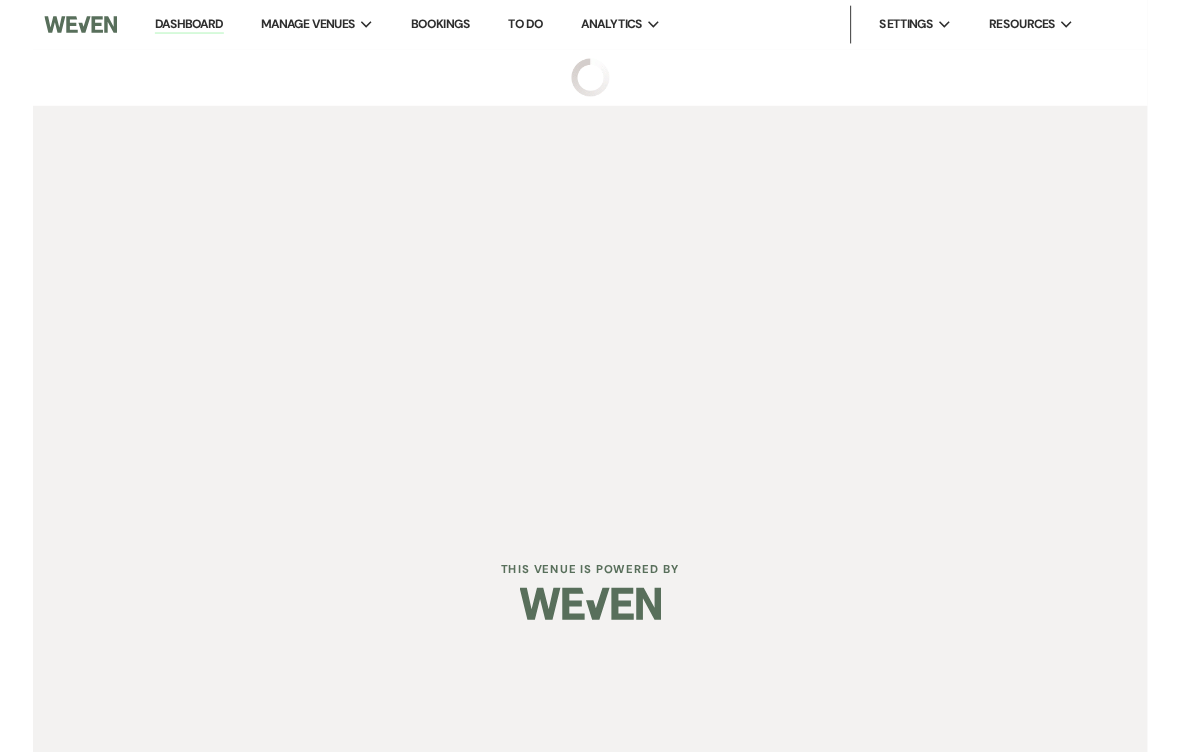 scroll, scrollTop: 0, scrollLeft: 0, axis: both 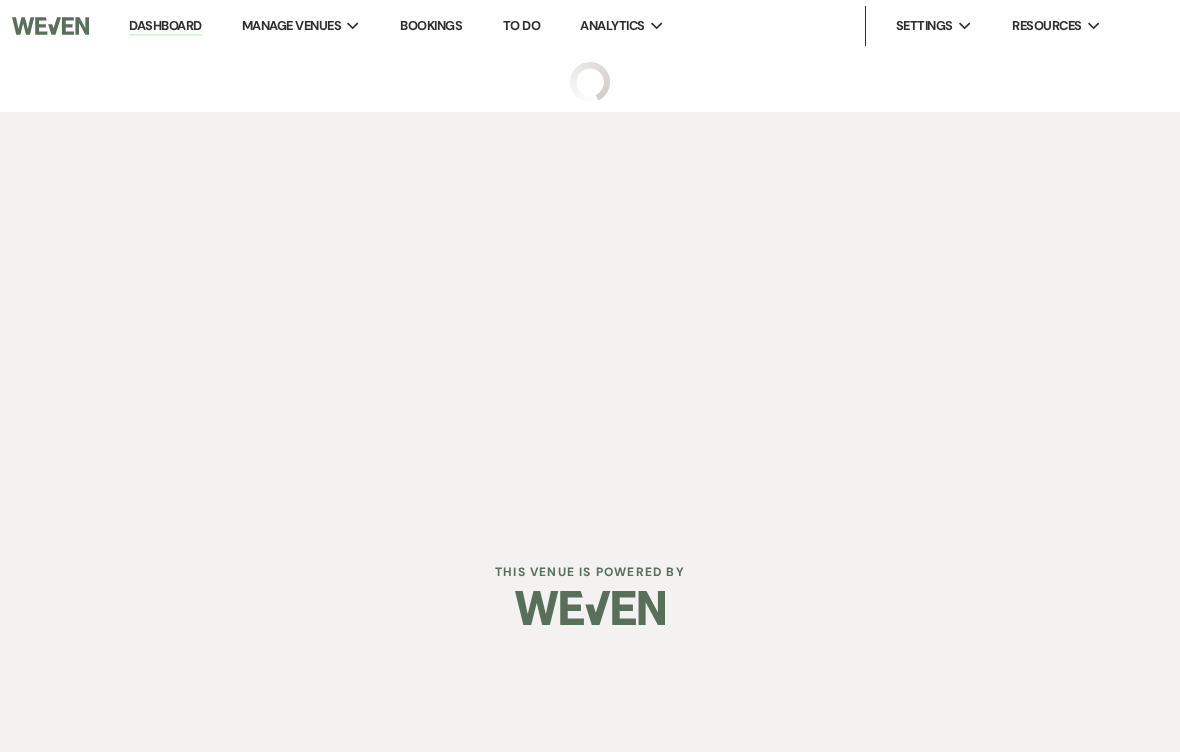 select on "4" 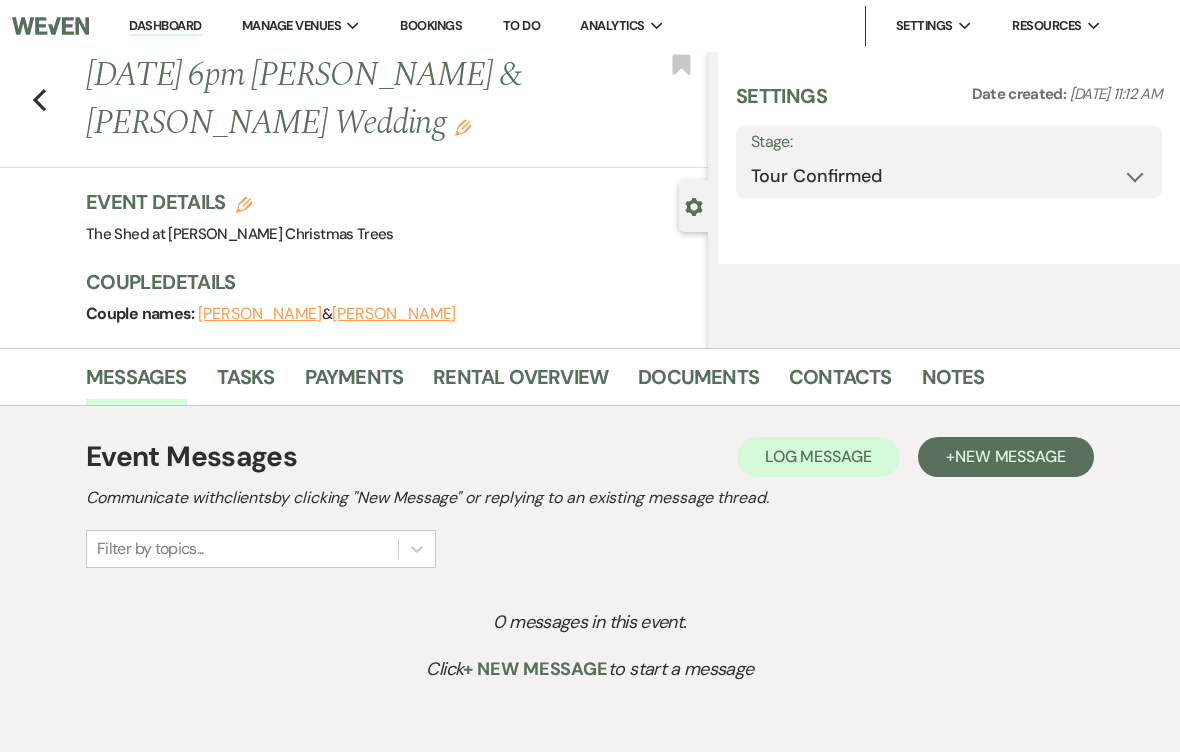 select on "5" 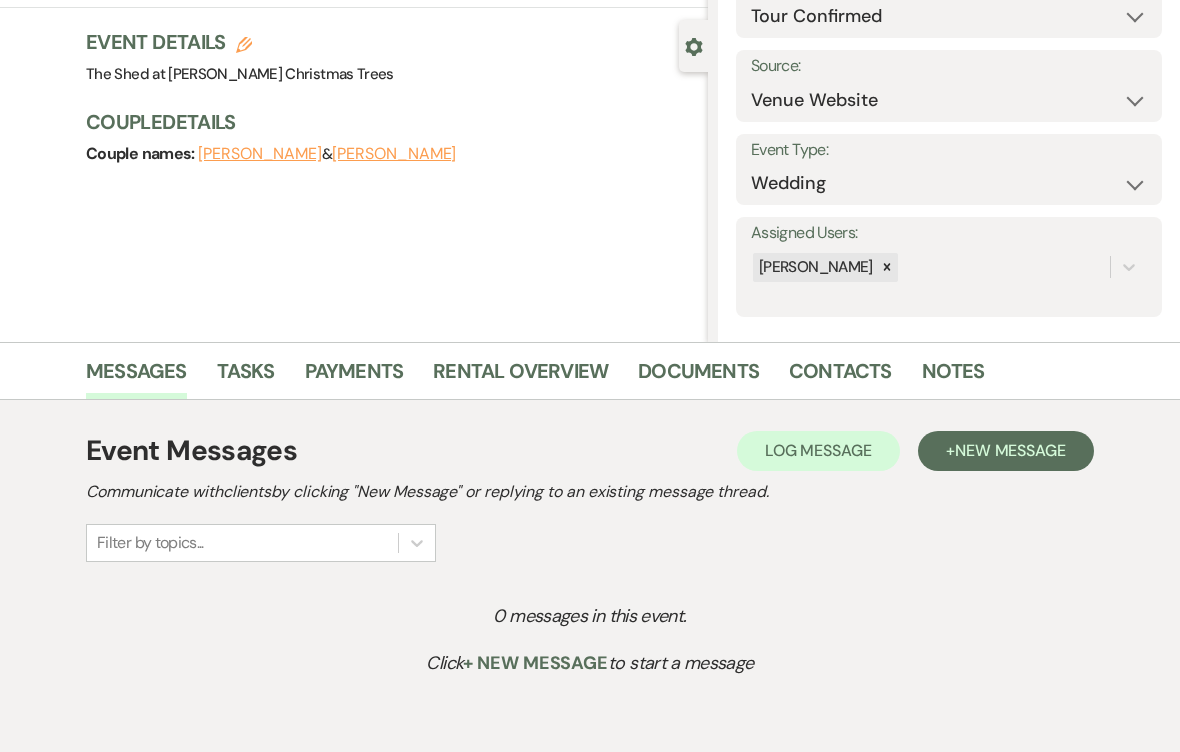 scroll, scrollTop: 247, scrollLeft: 0, axis: vertical 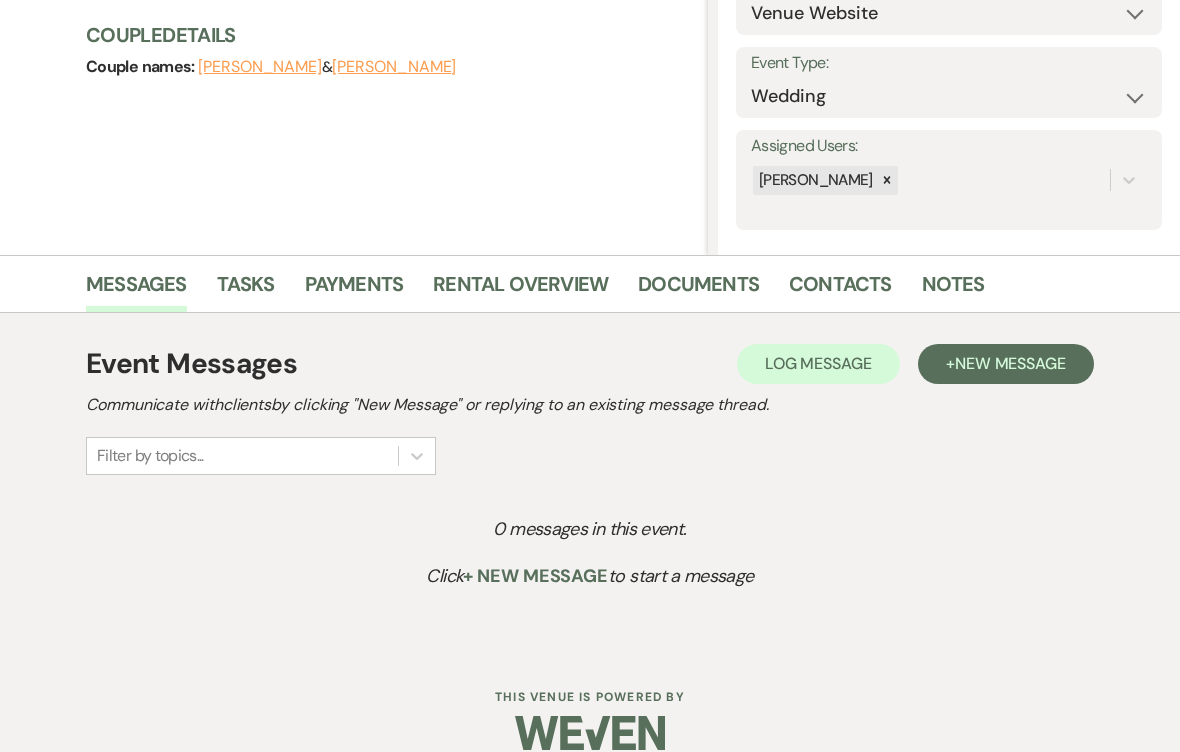 click on "New Message" at bounding box center (1010, 363) 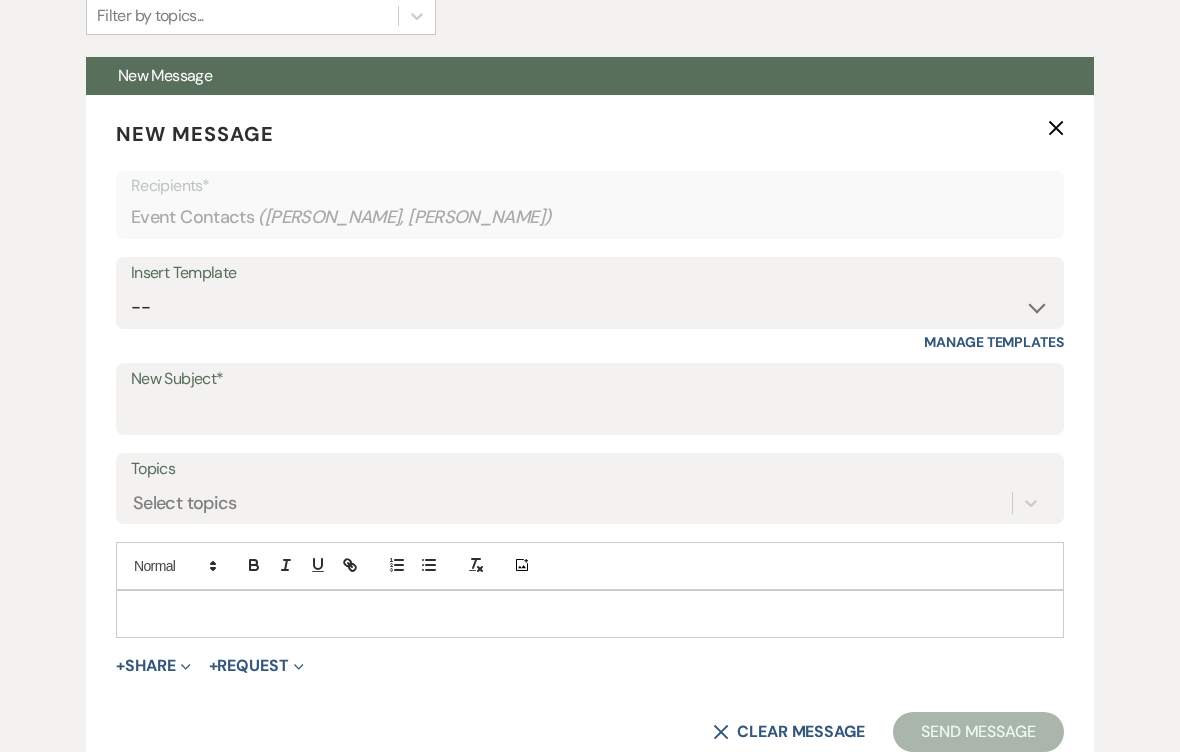 scroll, scrollTop: 653, scrollLeft: 0, axis: vertical 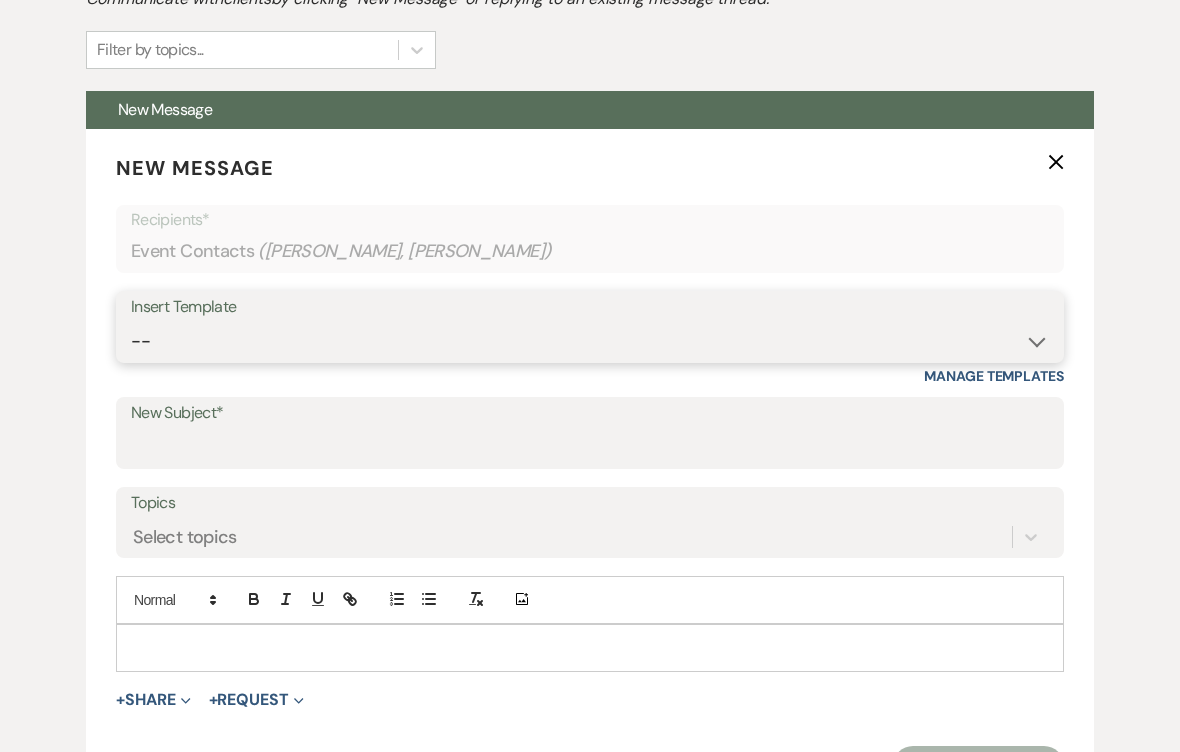 click on "-- Weven Planning Portal Introduction (Booked Events) Contract (Pre-Booked Leads) The Shed - Inquiry Response The Shed - Tour Request Response Thank you for touring w/ contract info Thank you for touring w/ blank contract info Upcoming Brides 2 Weeks Notes Prom Next Year Inquiry Follow Up Weven Closing 2025 Events Weven Closing 2026 Events" at bounding box center [590, 341] 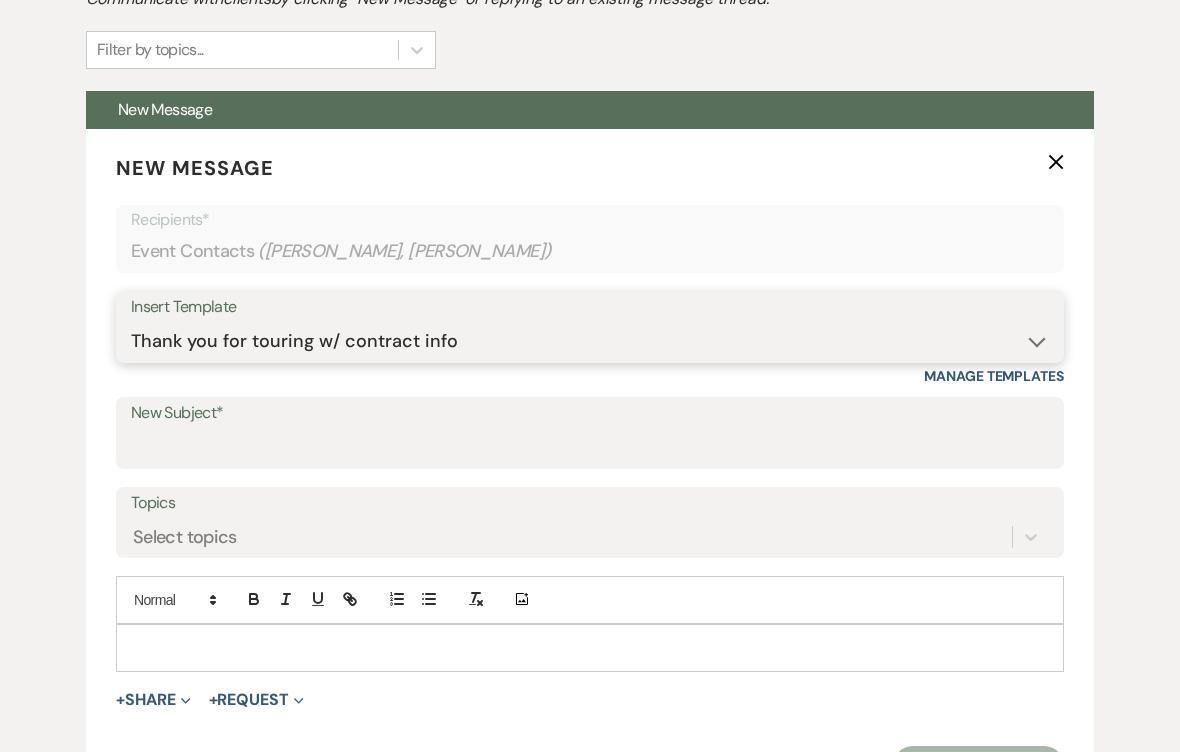 type on "Thank you for touring!" 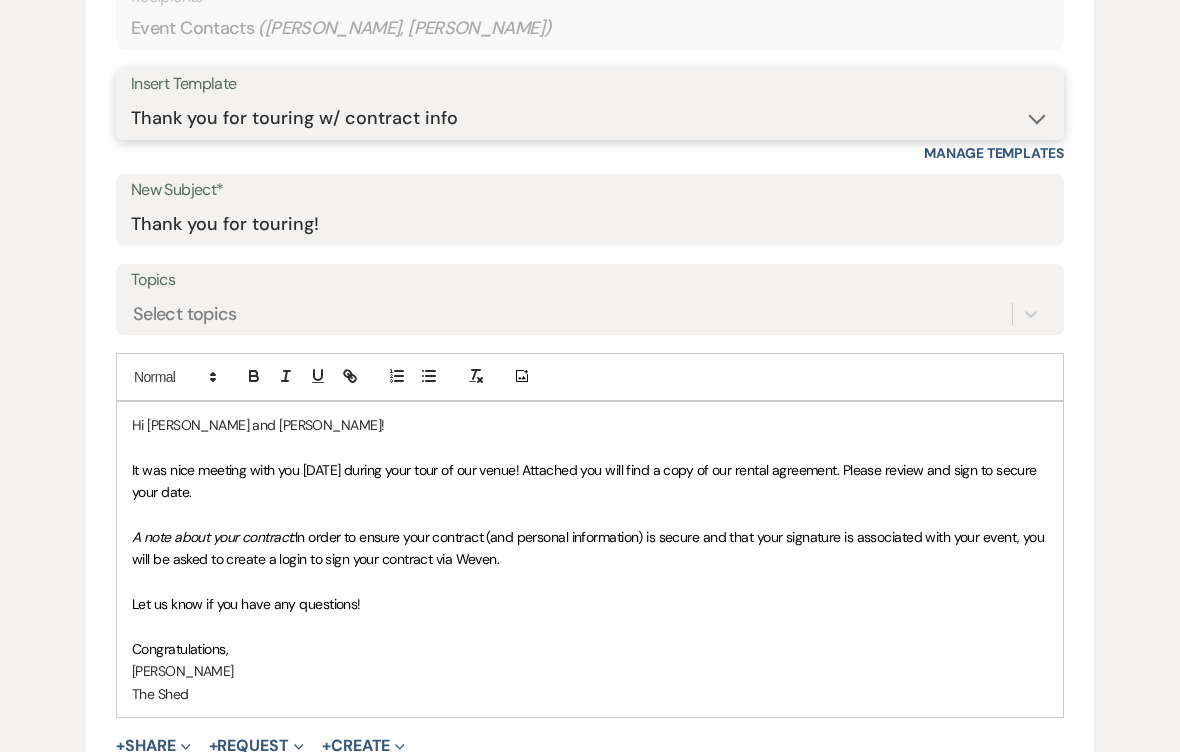 scroll, scrollTop: 876, scrollLeft: 0, axis: vertical 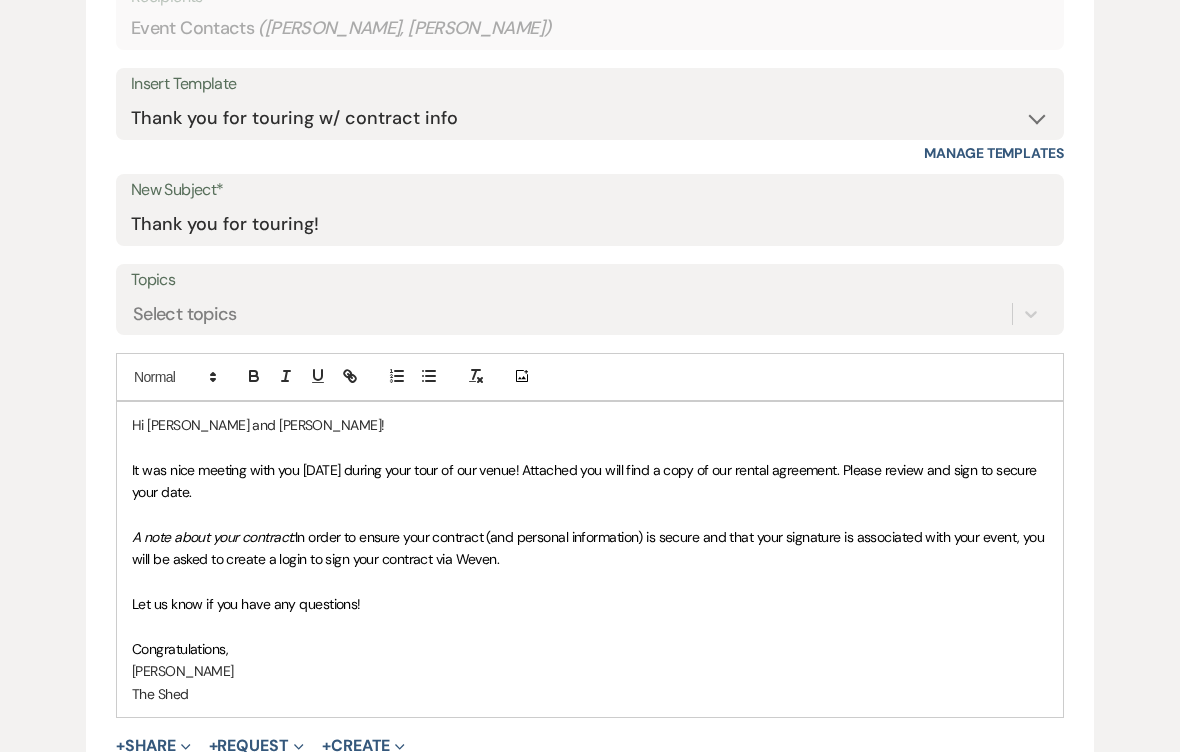 click on "+  Share Expand" at bounding box center (153, 746) 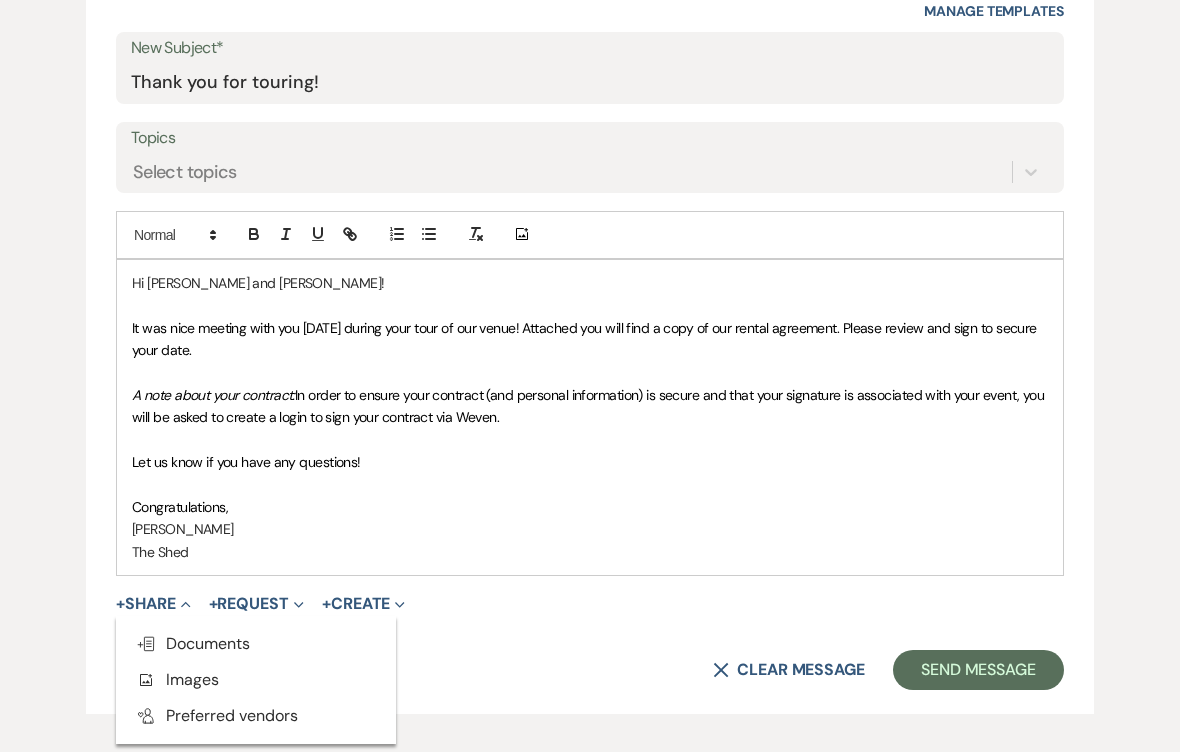 scroll, scrollTop: 1263, scrollLeft: 0, axis: vertical 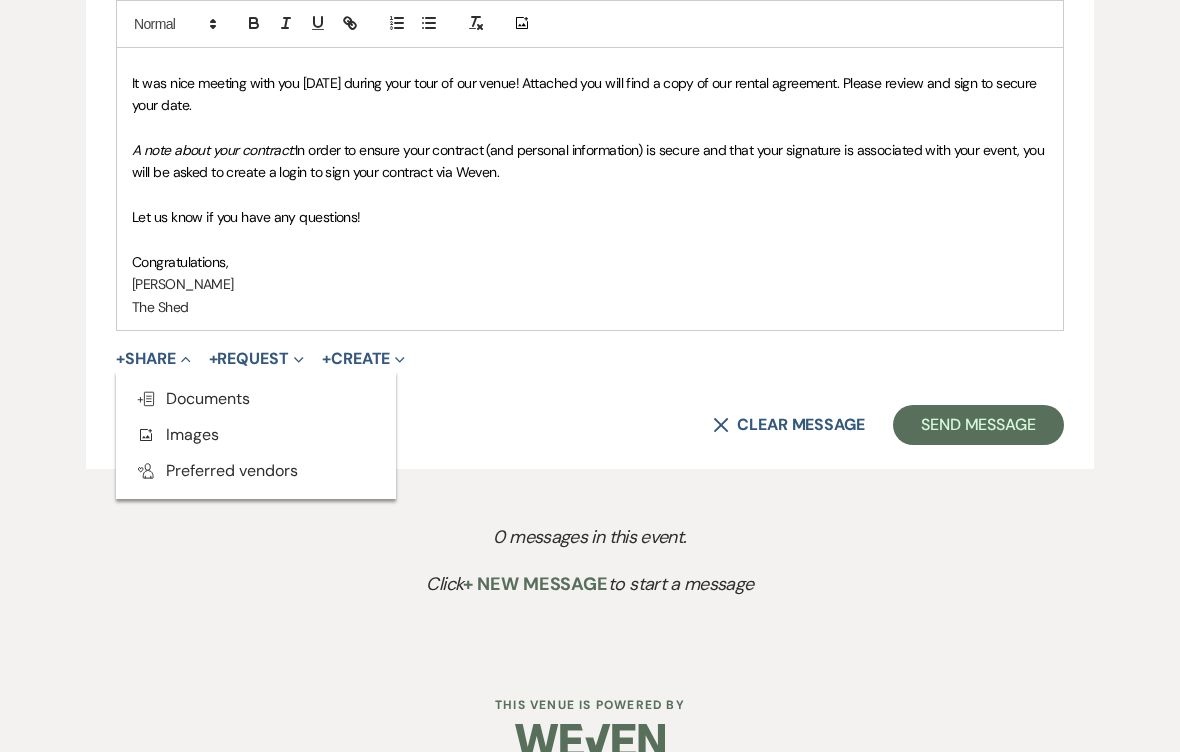 click on "Doc Upload Documents" at bounding box center (193, 398) 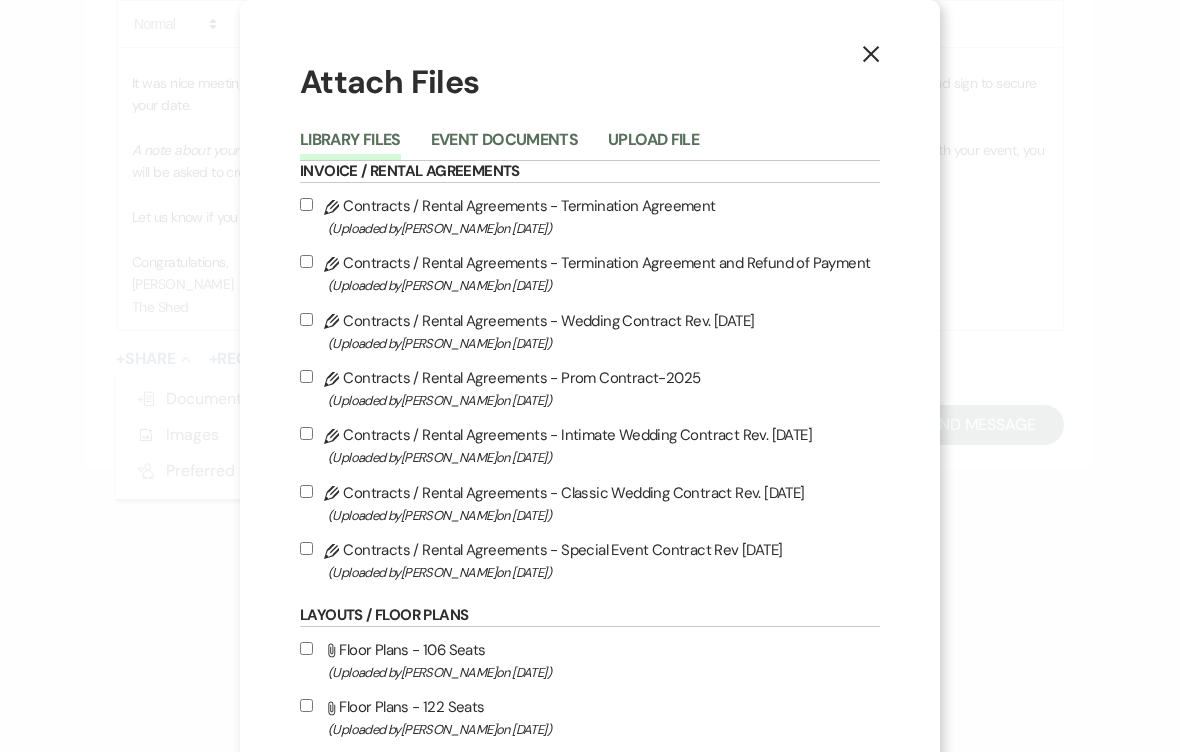 click on "Pencil Contracts / Rental Agreements - Classic Wedding Contract Rev. 09.25.2024 (Uploaded by  Carrie Cusick  on   Sep 25th, 2024 )" at bounding box center (306, 491) 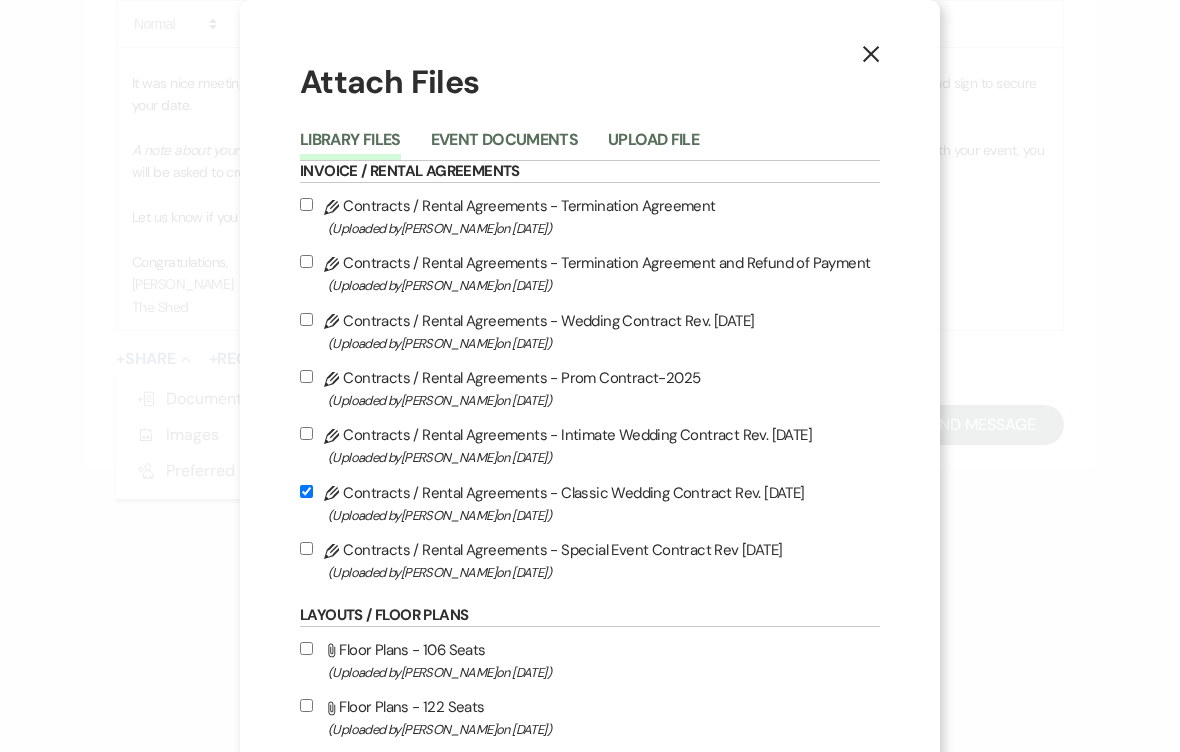 checkbox on "true" 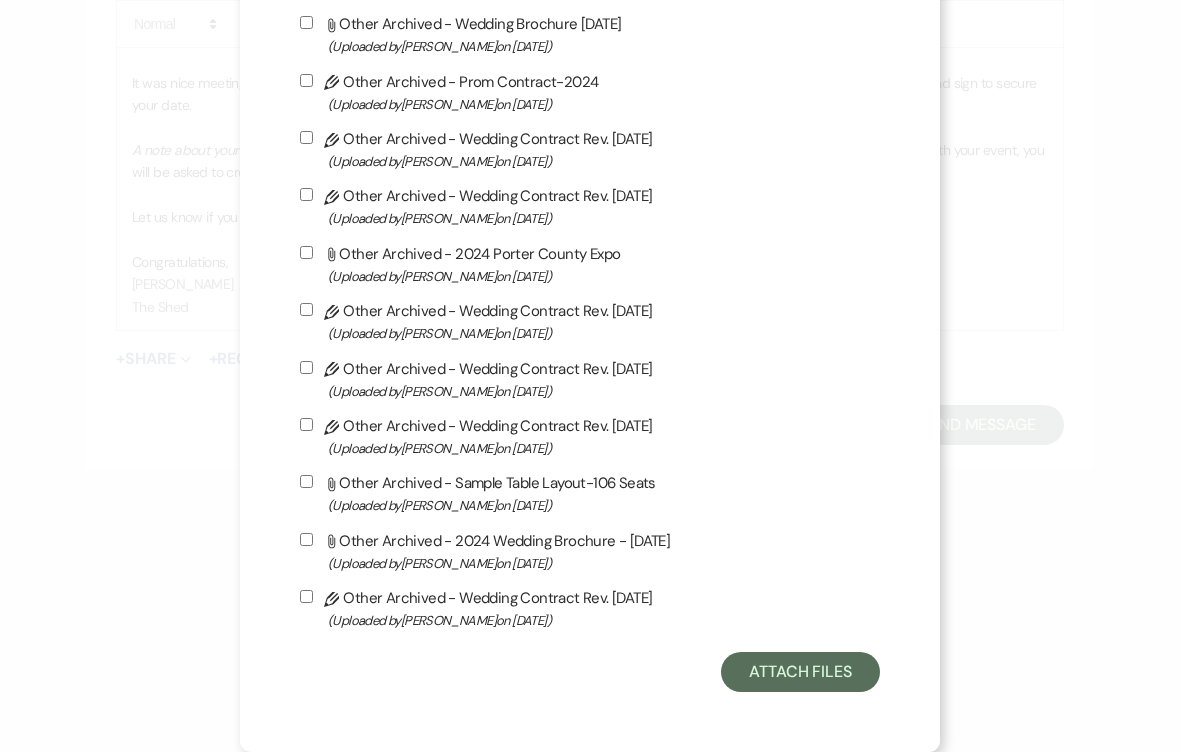 scroll, scrollTop: 3199, scrollLeft: 0, axis: vertical 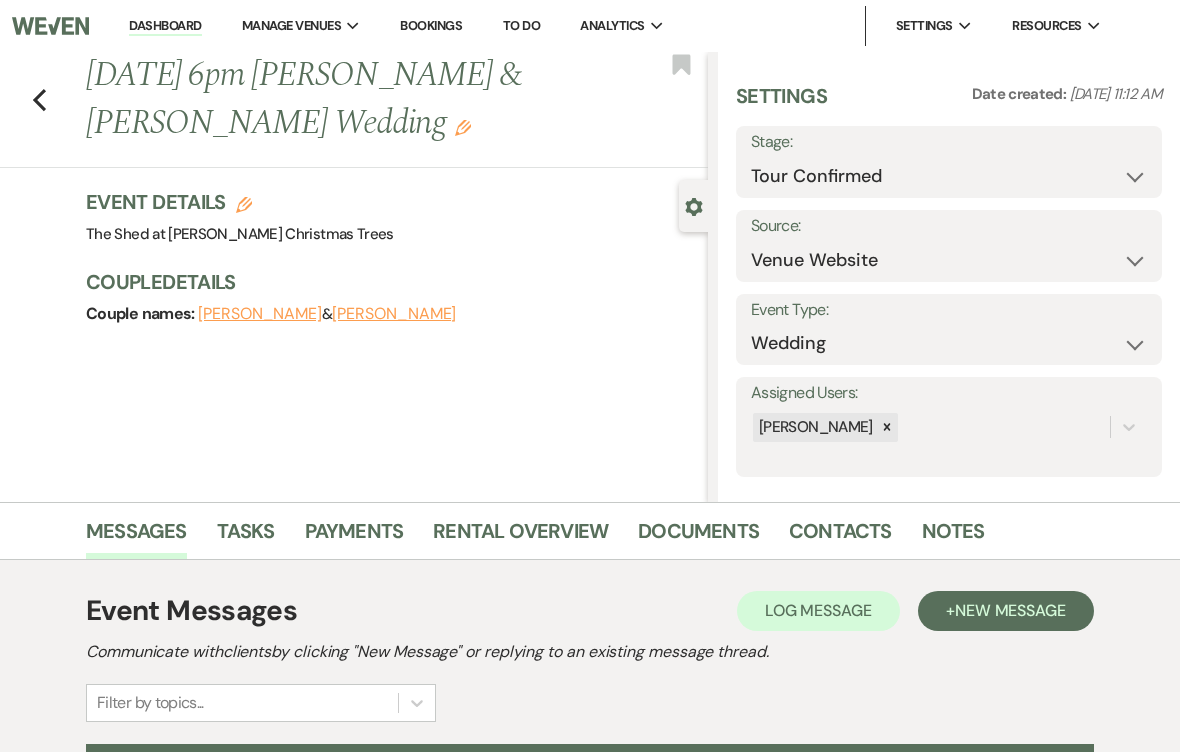 click on "Edit" 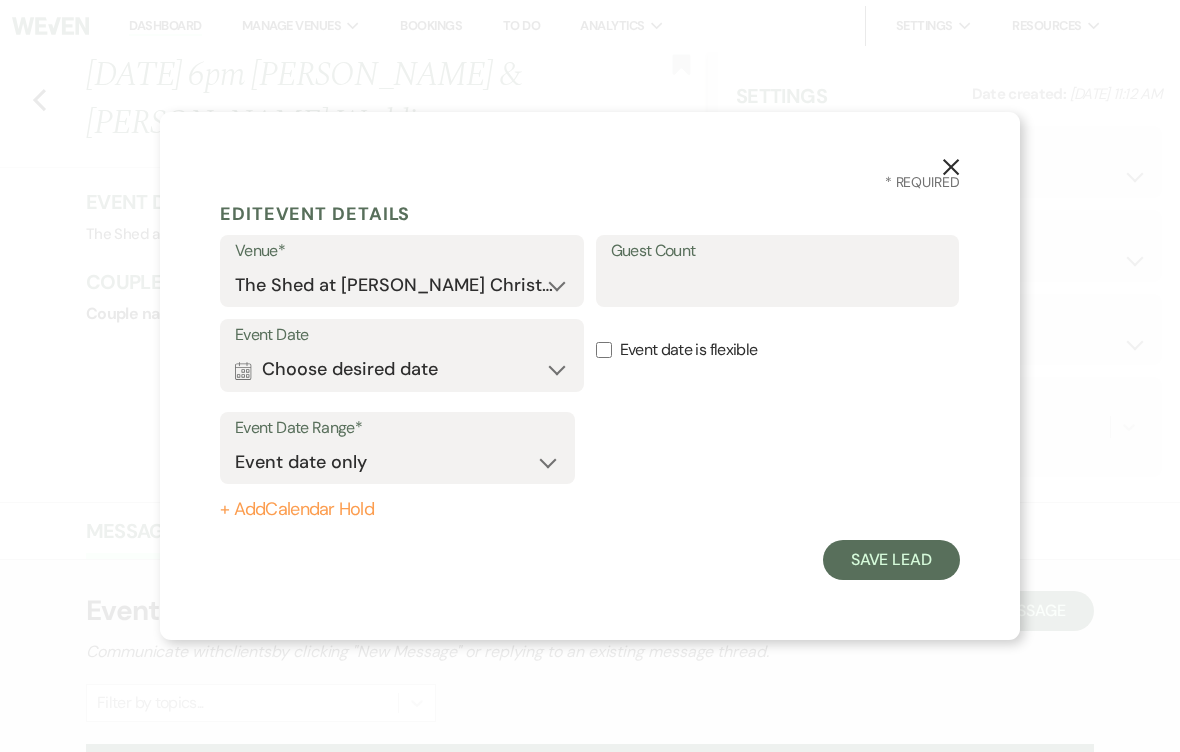 click on "Calendar Choose desired date Expand" at bounding box center [402, 370] 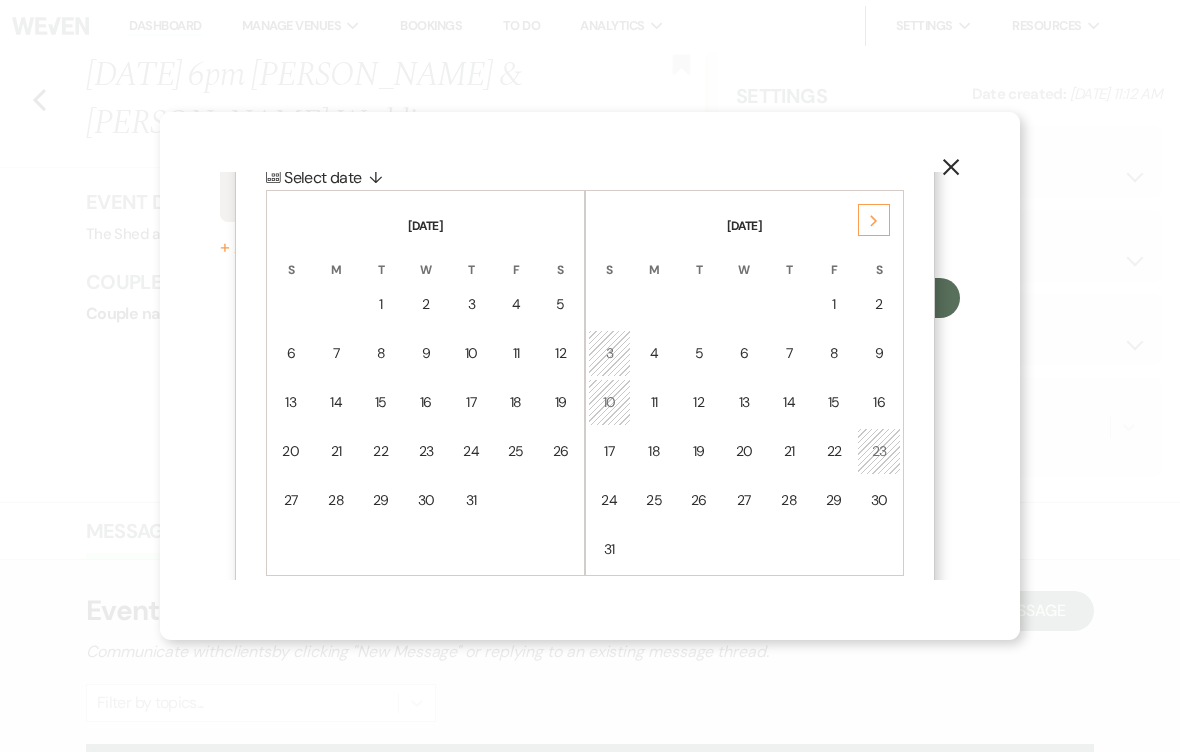 scroll, scrollTop: 262, scrollLeft: 0, axis: vertical 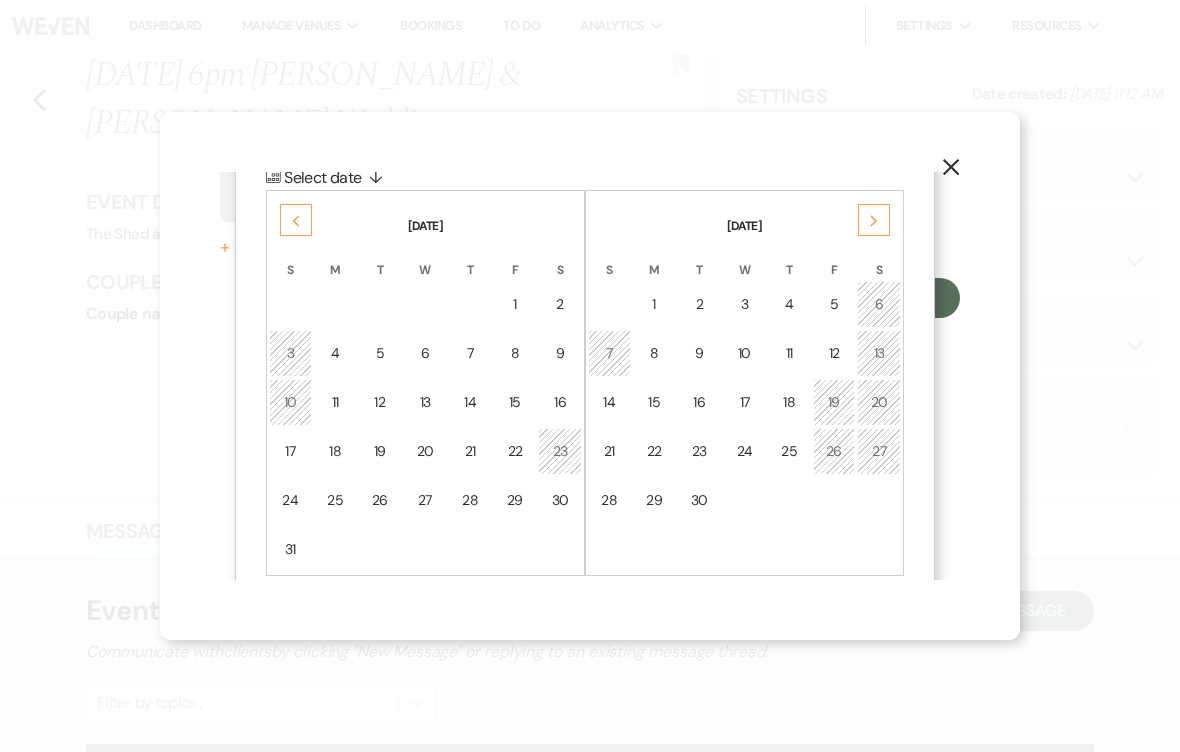 click on "Next" 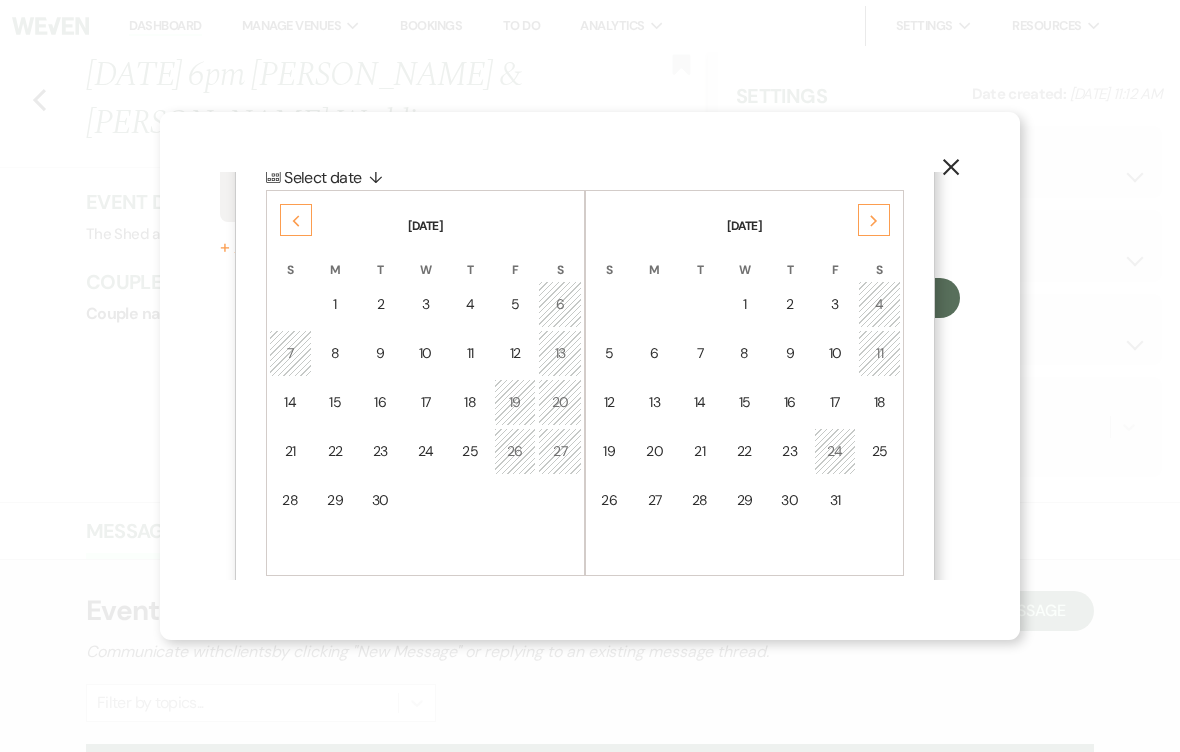 click on "Next" 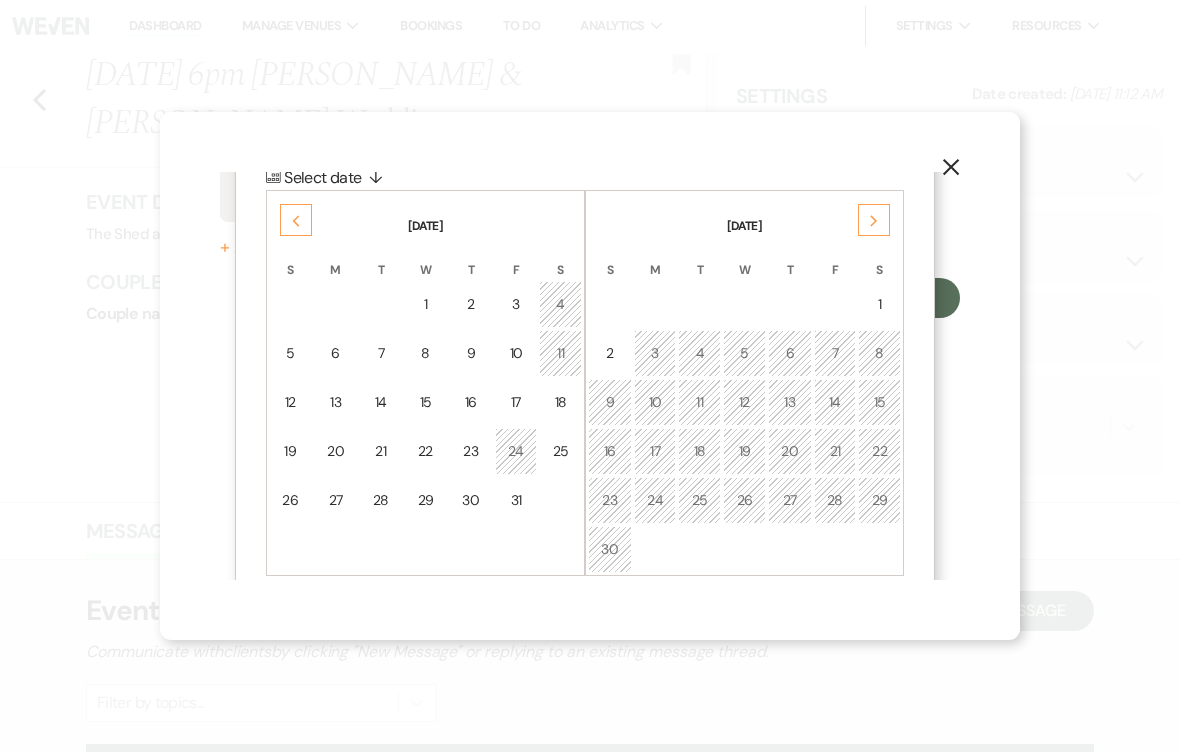 click on "Next" 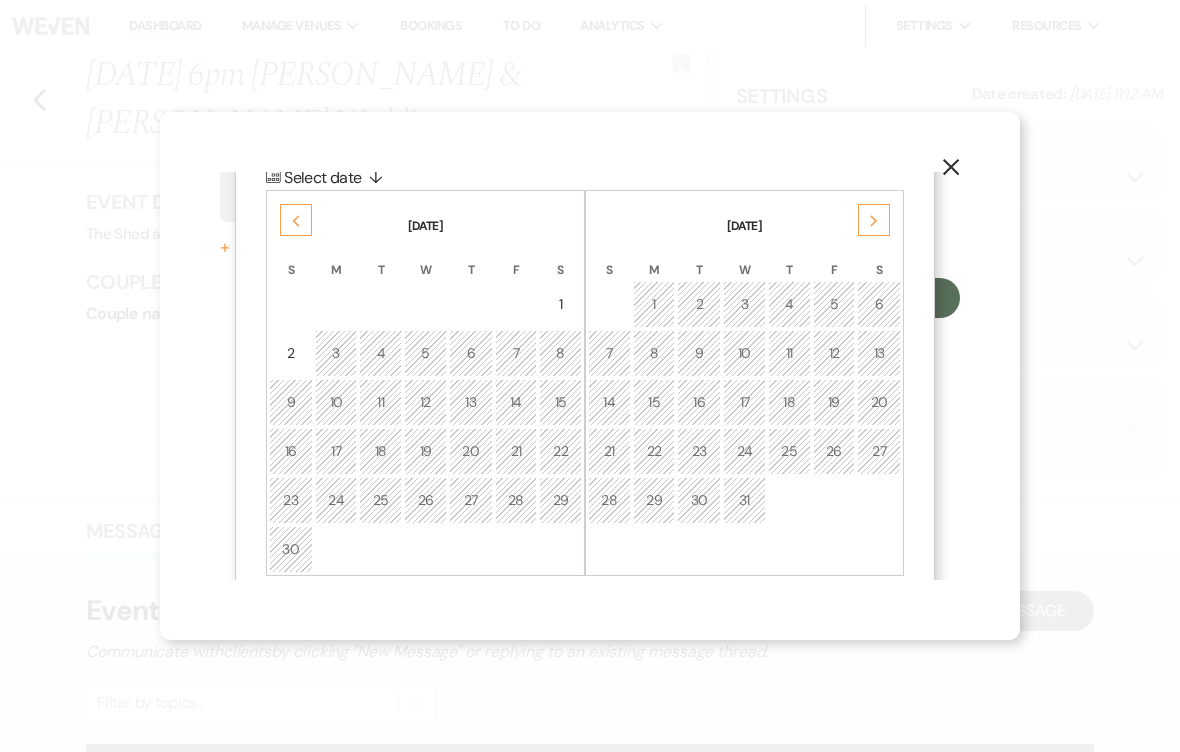 click on "Next" 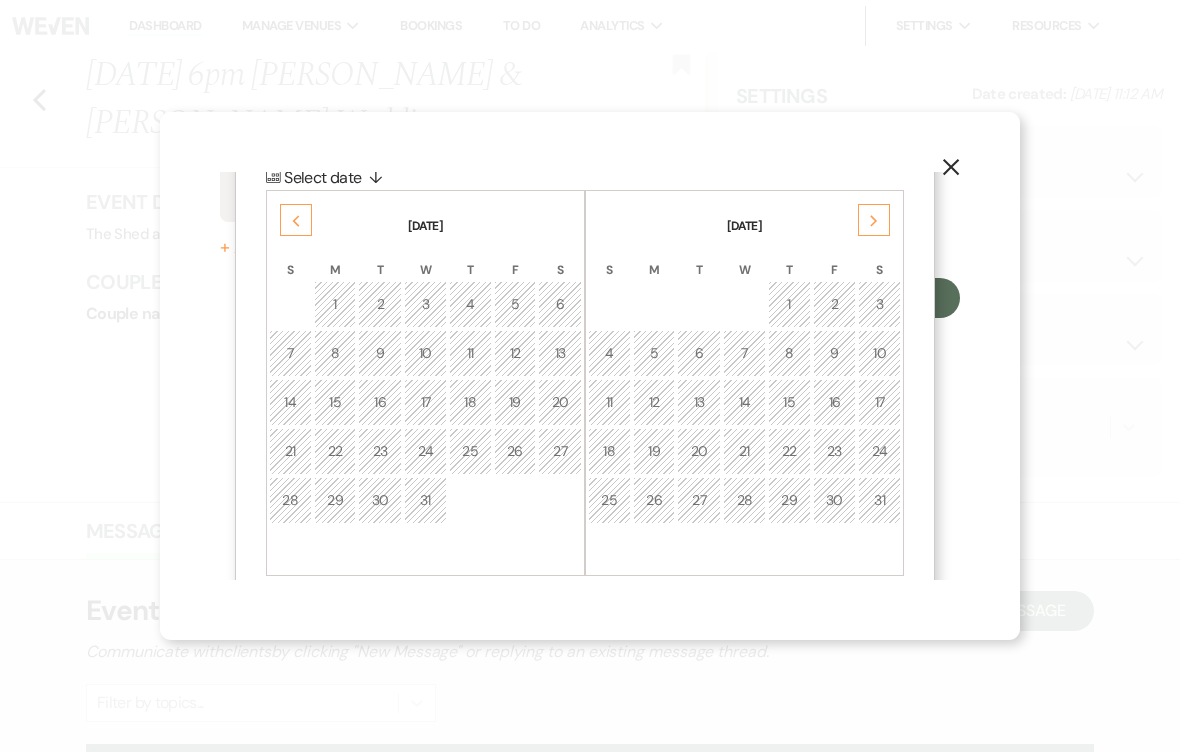 click on "Next" 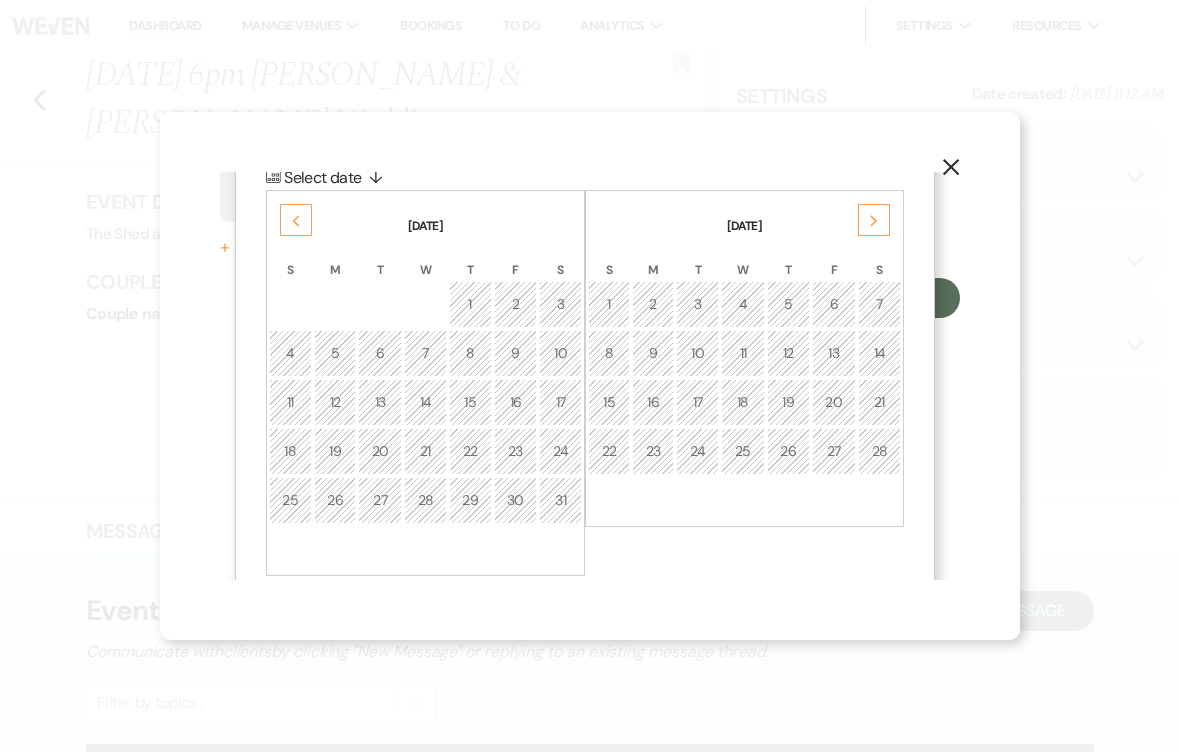 click on "Next" 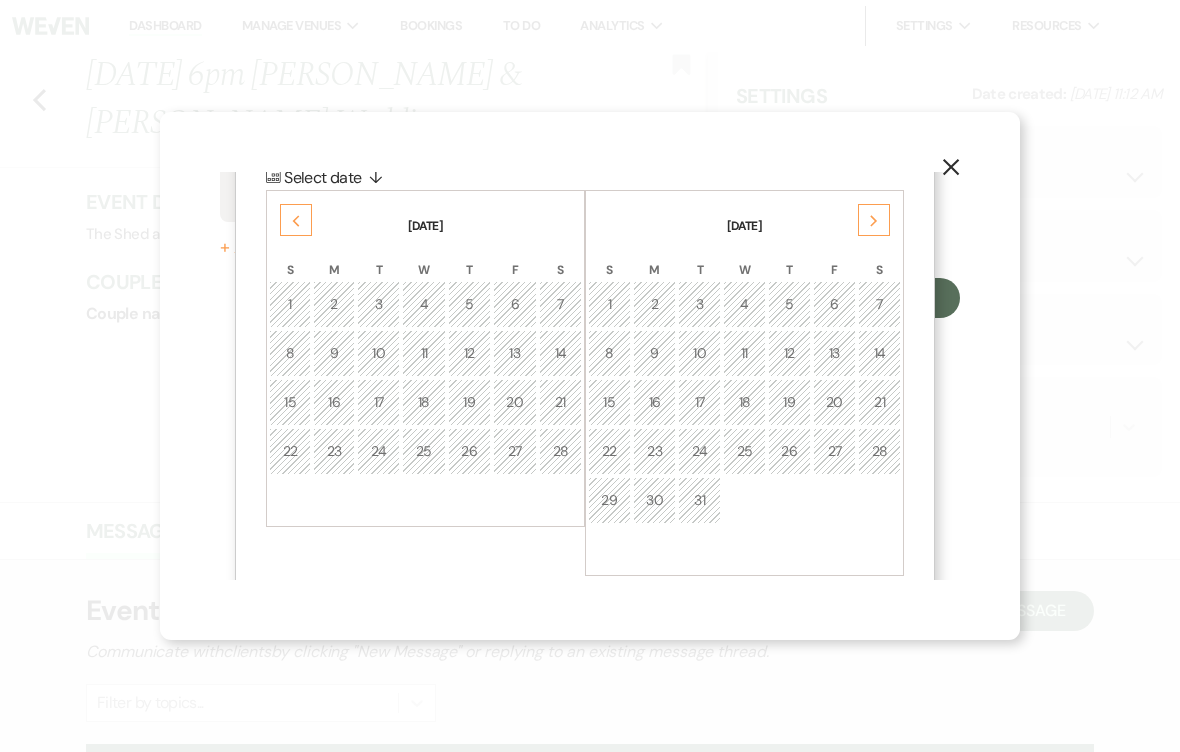 click on "Next" 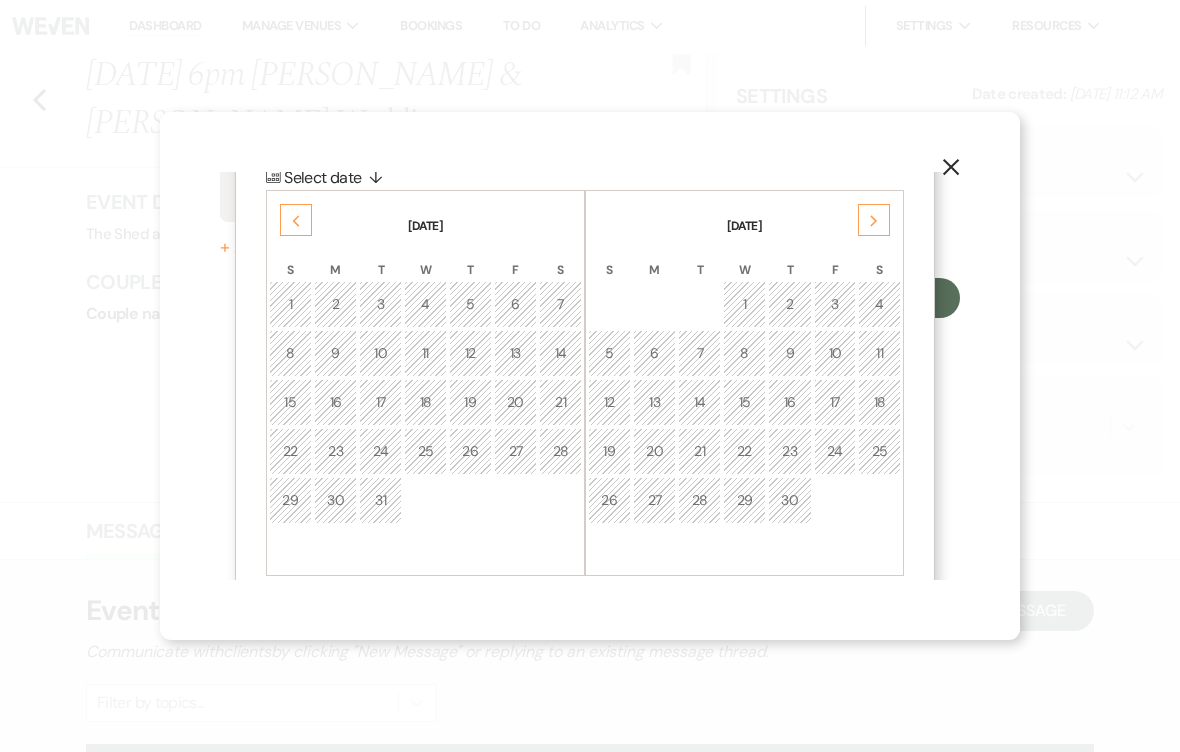 click on "Next" 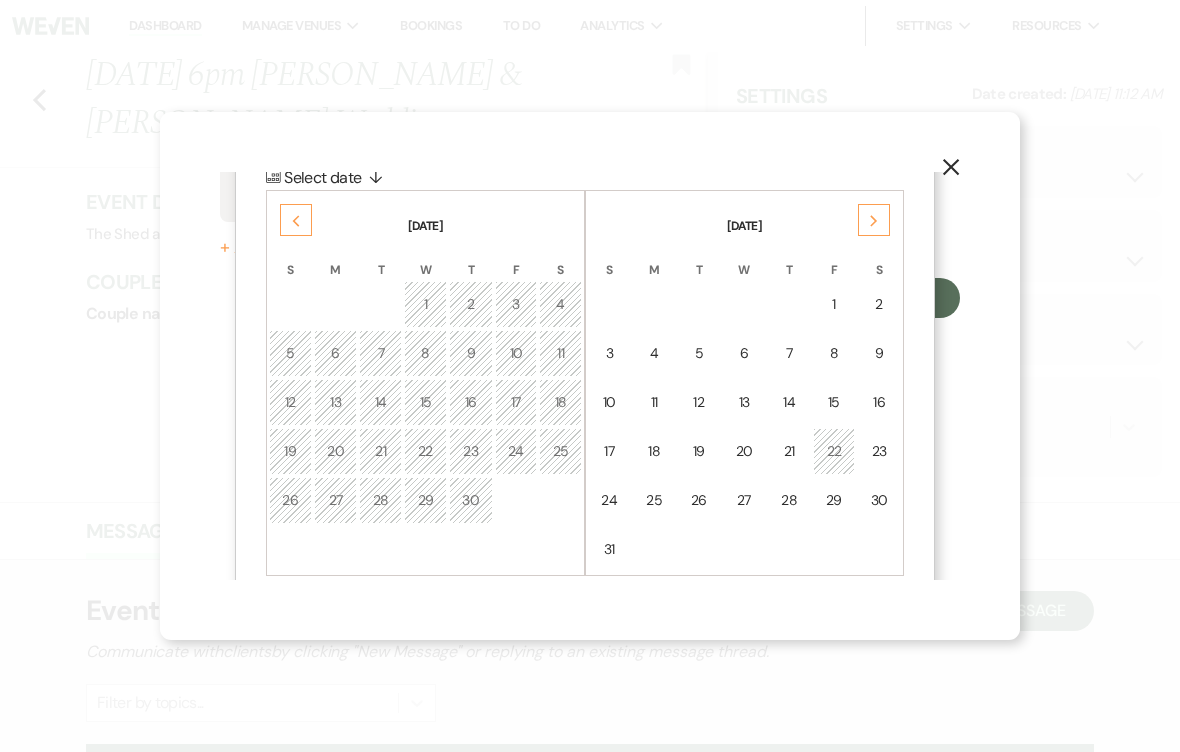 click on "Next" 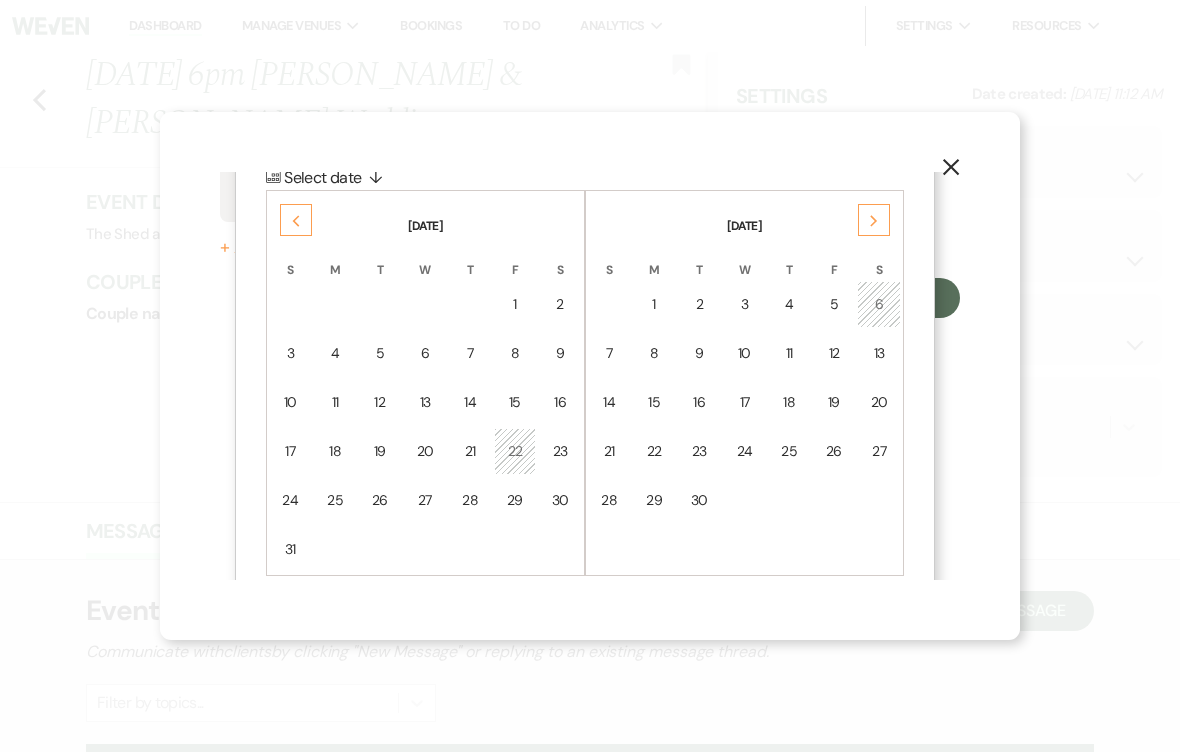 click on "20" at bounding box center [879, 402] 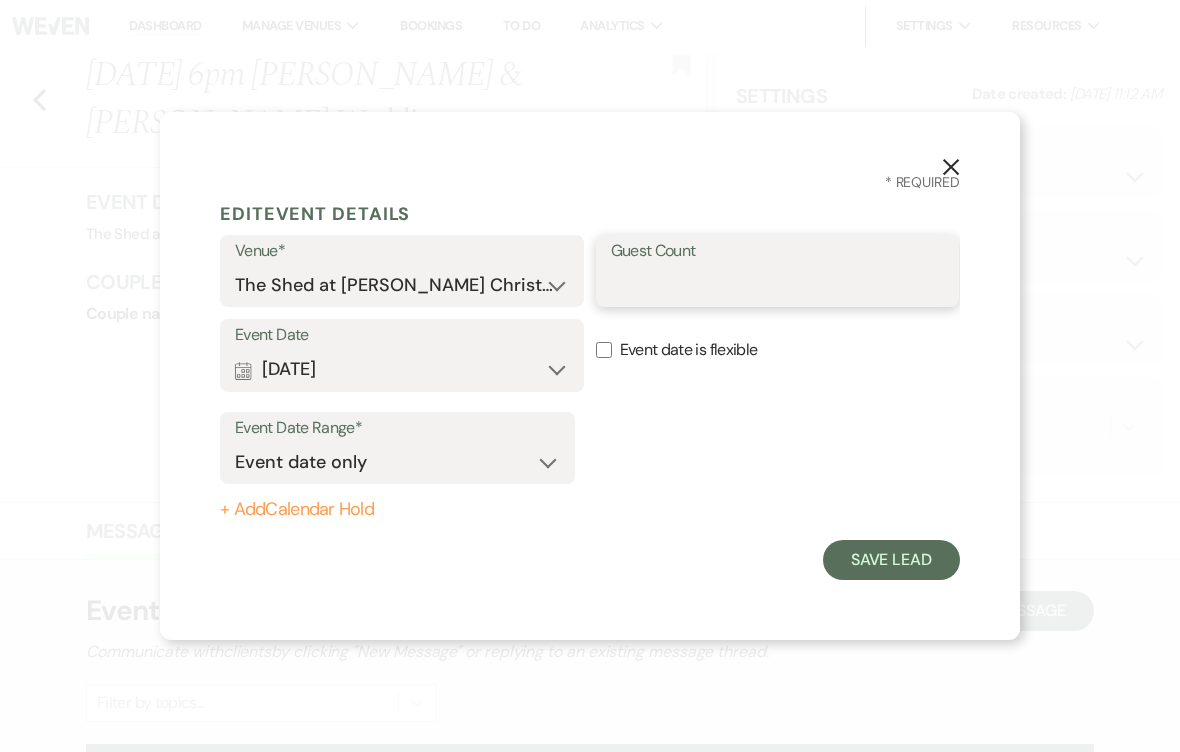 click on "Guest Count" at bounding box center (778, 285) 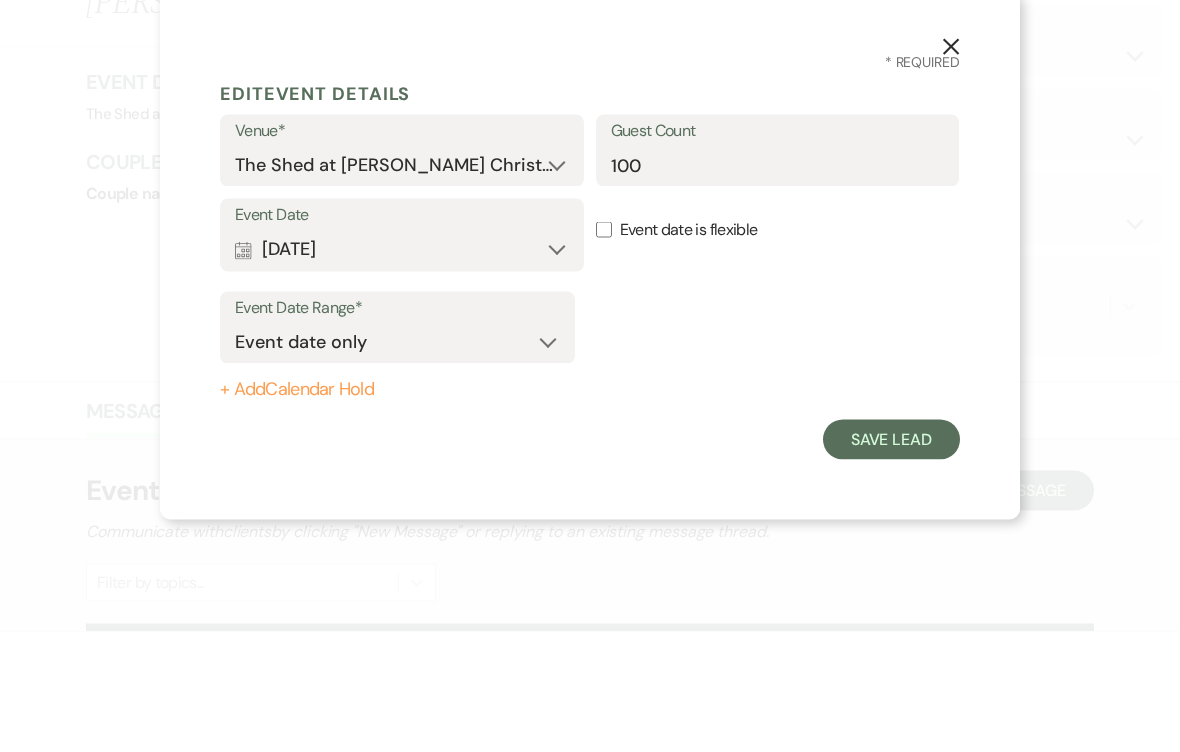 scroll, scrollTop: 121, scrollLeft: 0, axis: vertical 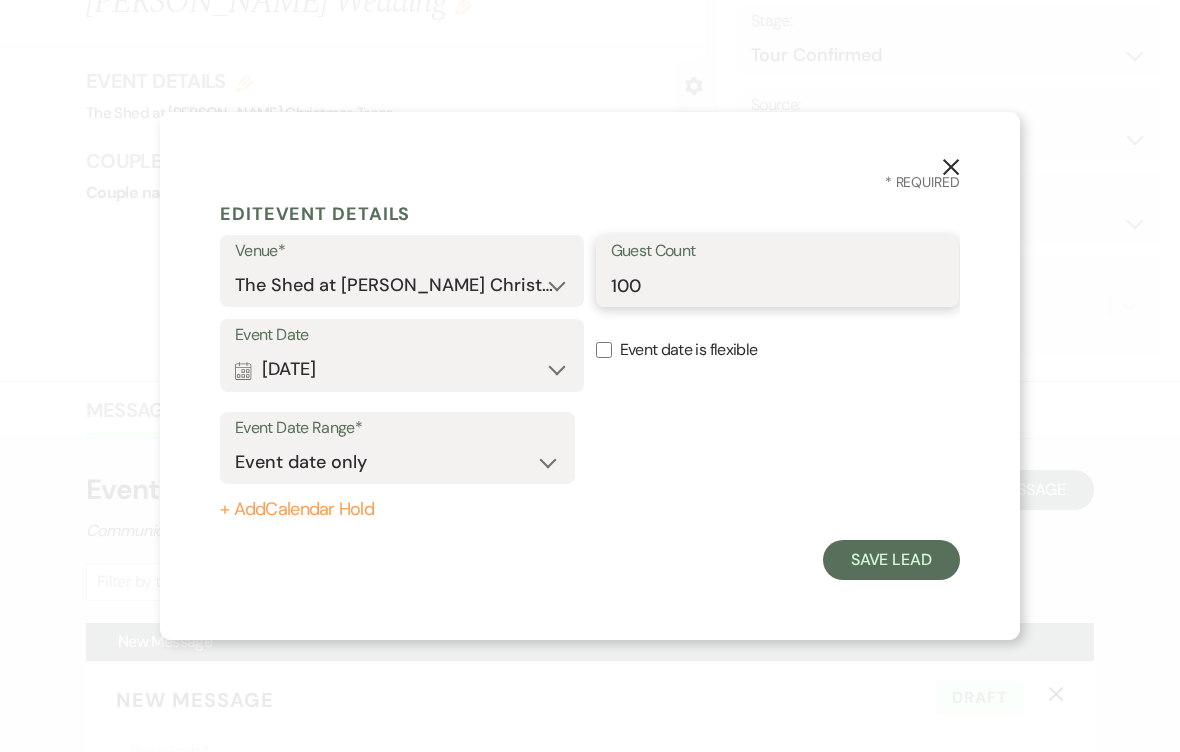 type on "100" 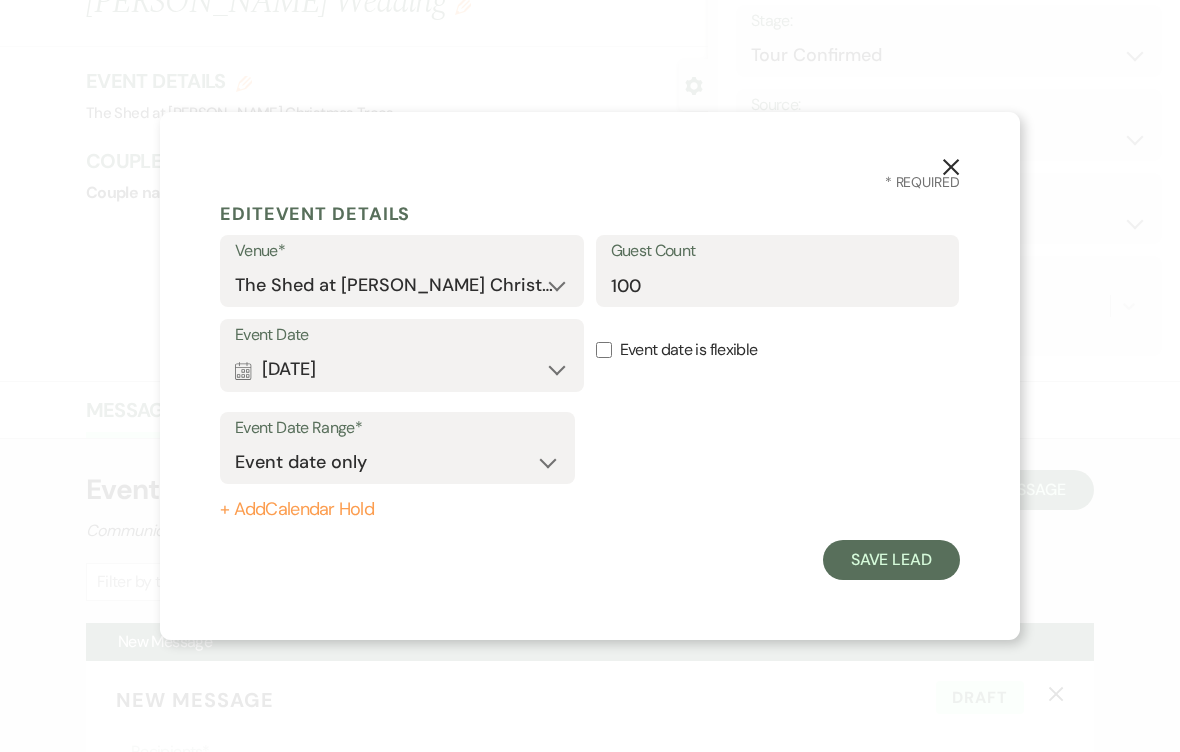 click on "Save Lead" at bounding box center (891, 560) 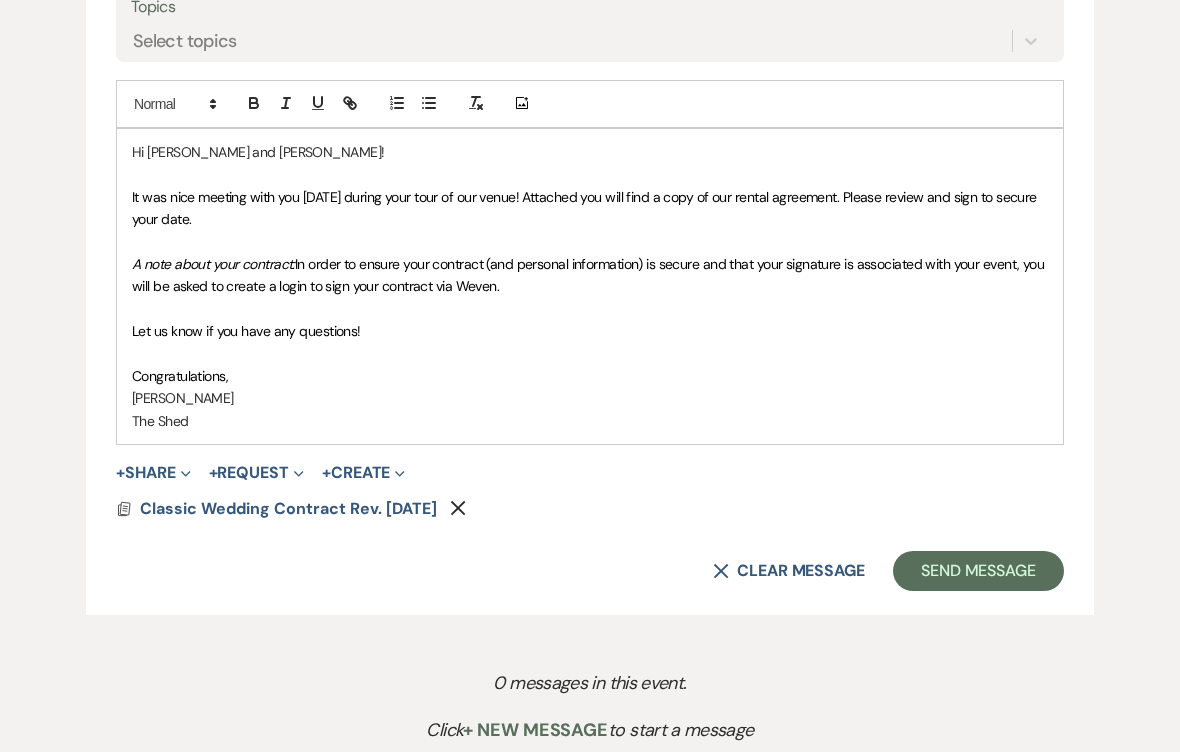 scroll, scrollTop: 1149, scrollLeft: 0, axis: vertical 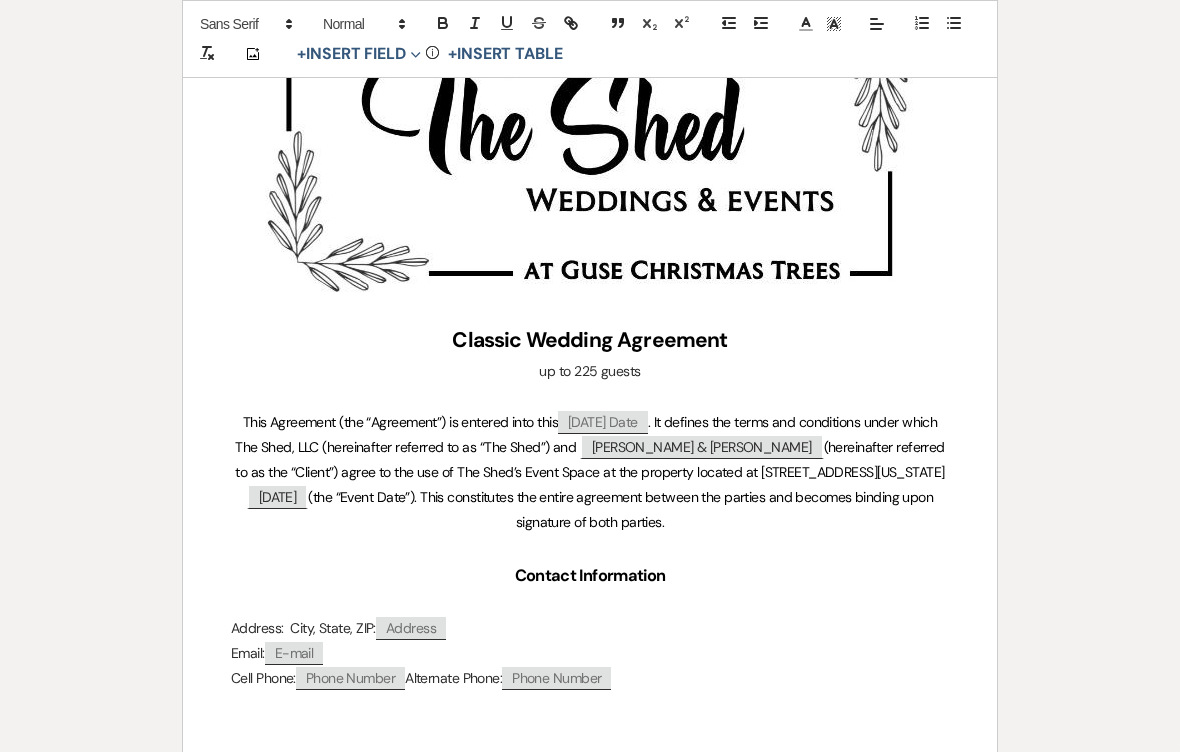 click on "06/20/2026" at bounding box center (278, 496) 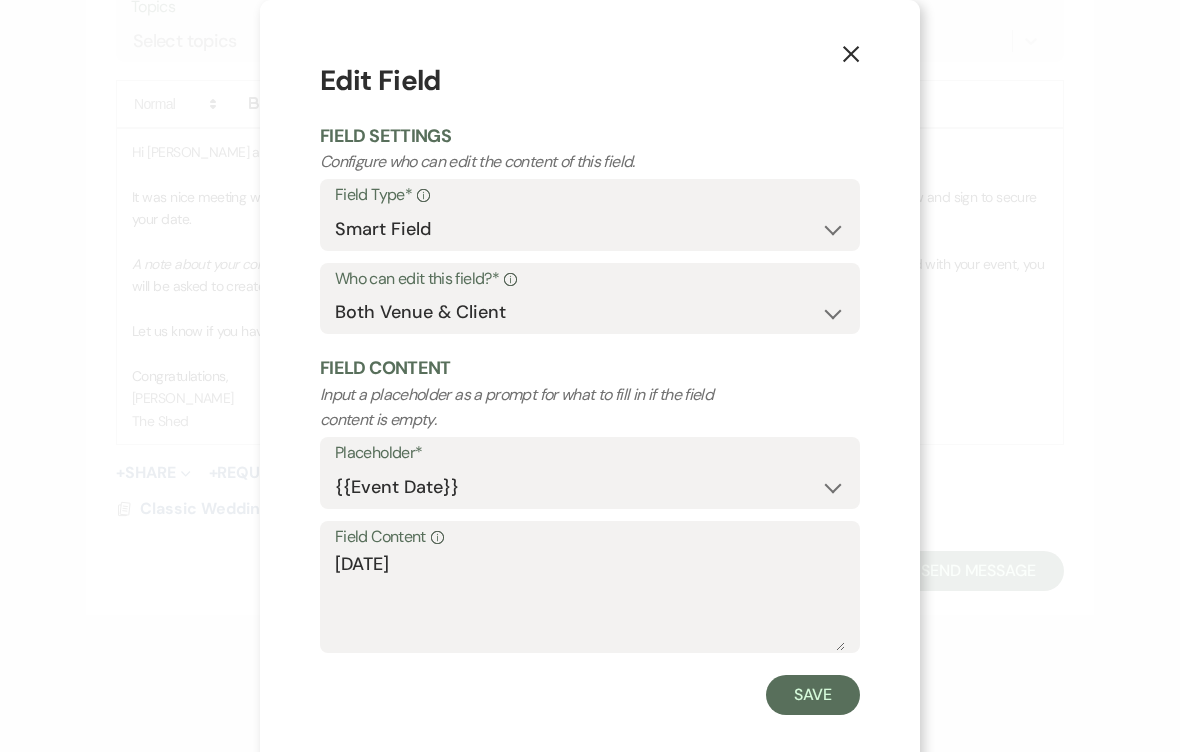 click on "X" 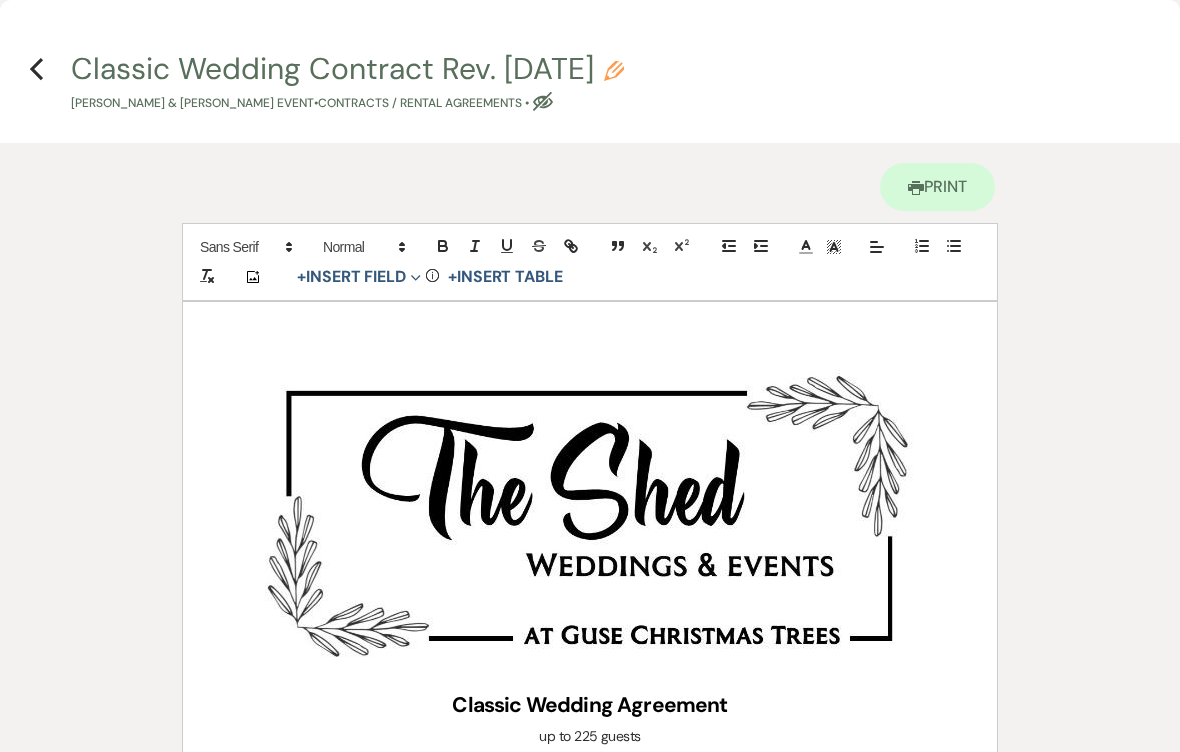 scroll, scrollTop: 0, scrollLeft: 0, axis: both 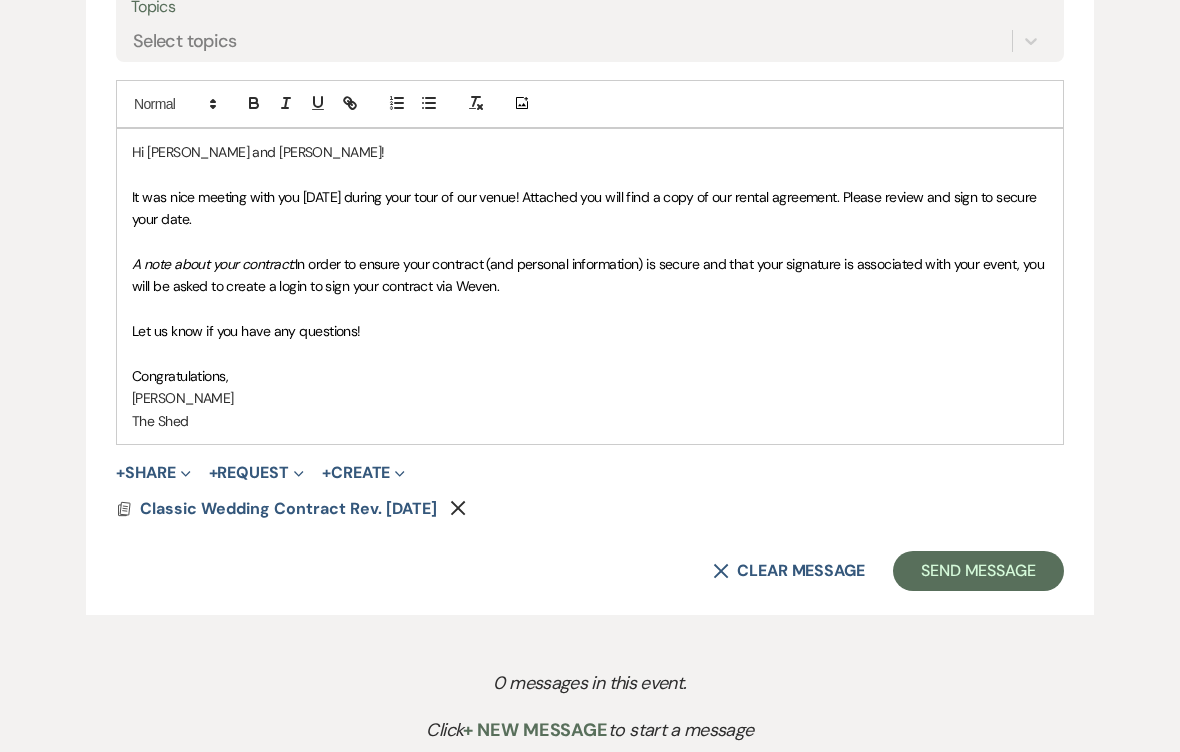 click on "Send Message" at bounding box center [978, 571] 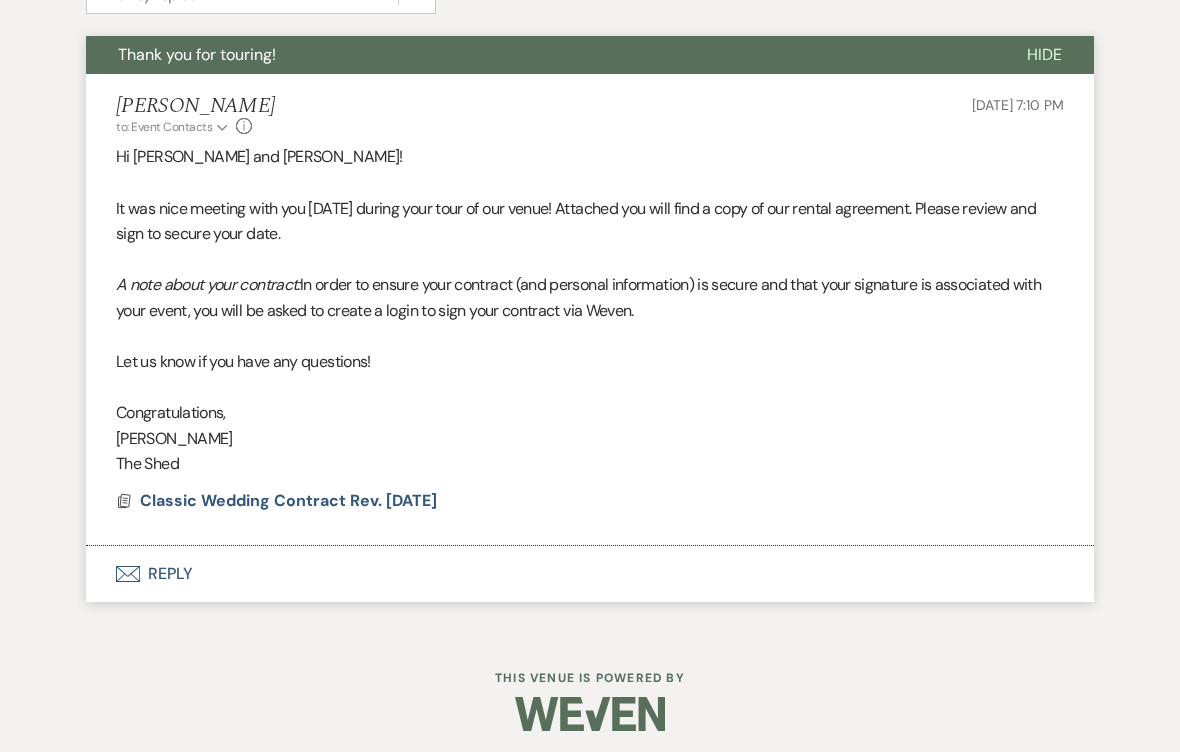 scroll, scrollTop: 683, scrollLeft: 0, axis: vertical 